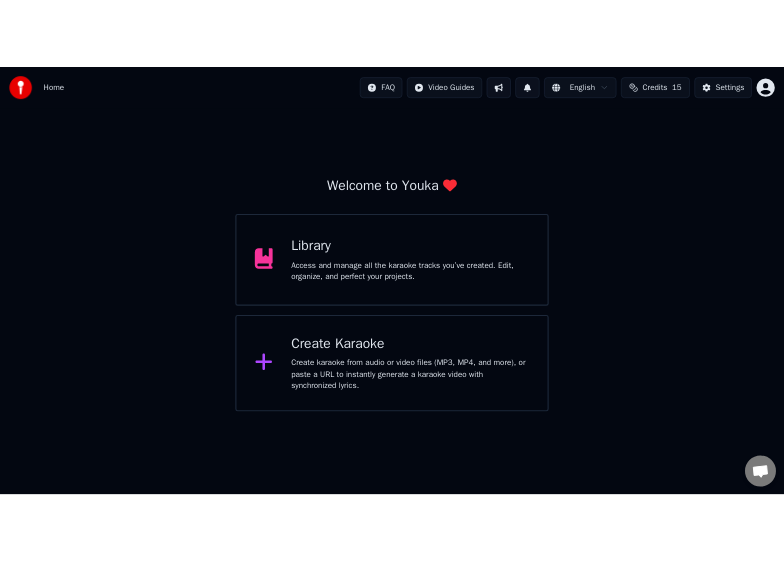 scroll, scrollTop: 0, scrollLeft: 0, axis: both 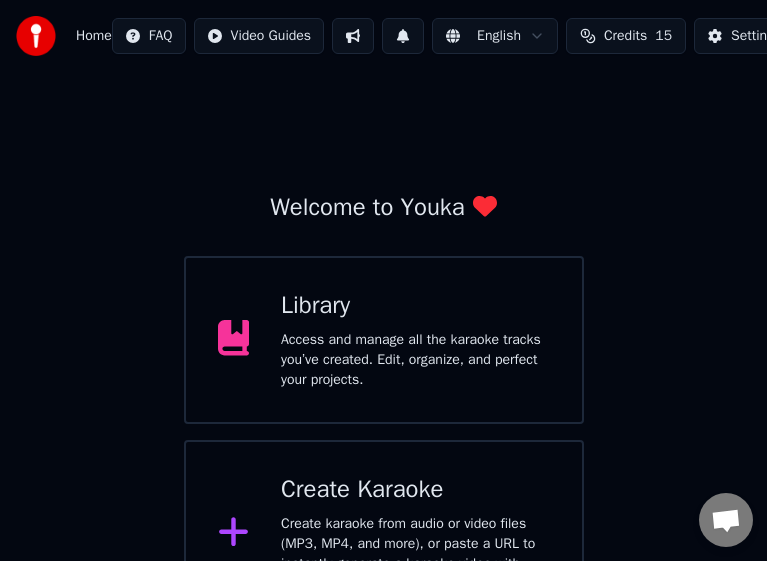 click on "Create karaoke from audio or video files (MP3, MP4, and more), or paste a URL to instantly generate a karaoke video with synchronized lyrics." at bounding box center [415, 554] 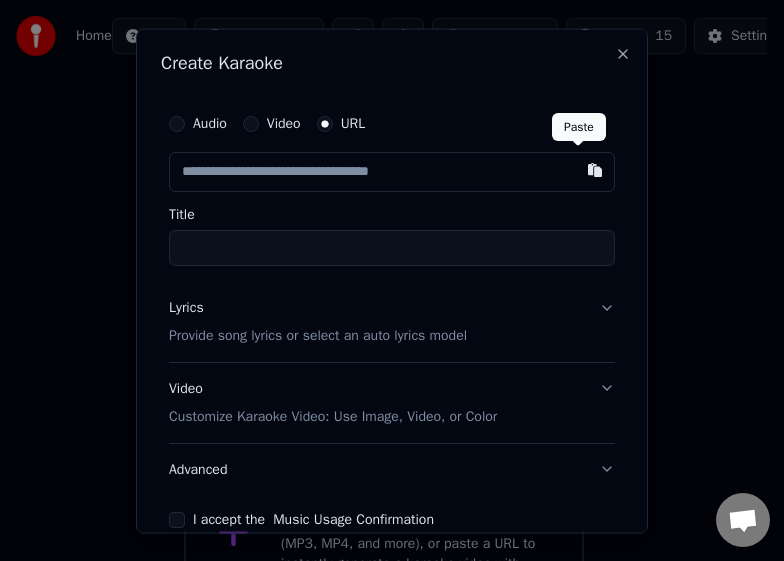 click at bounding box center [595, 169] 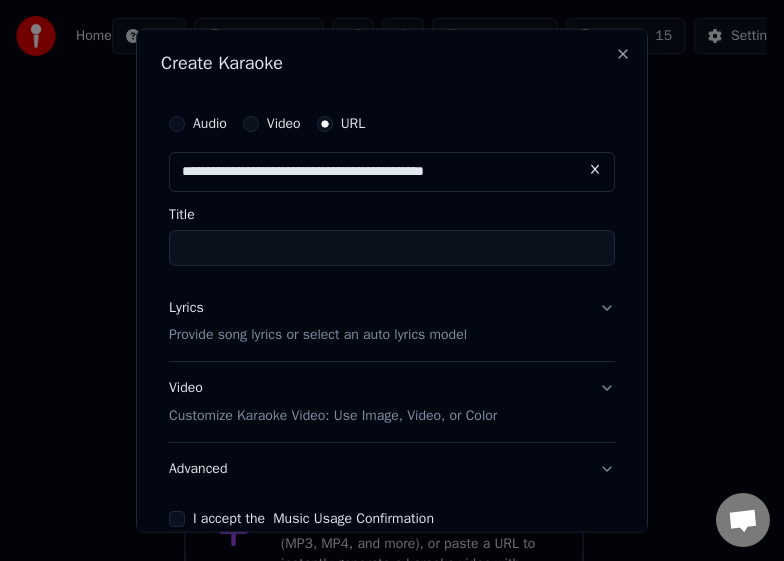 type on "**********" 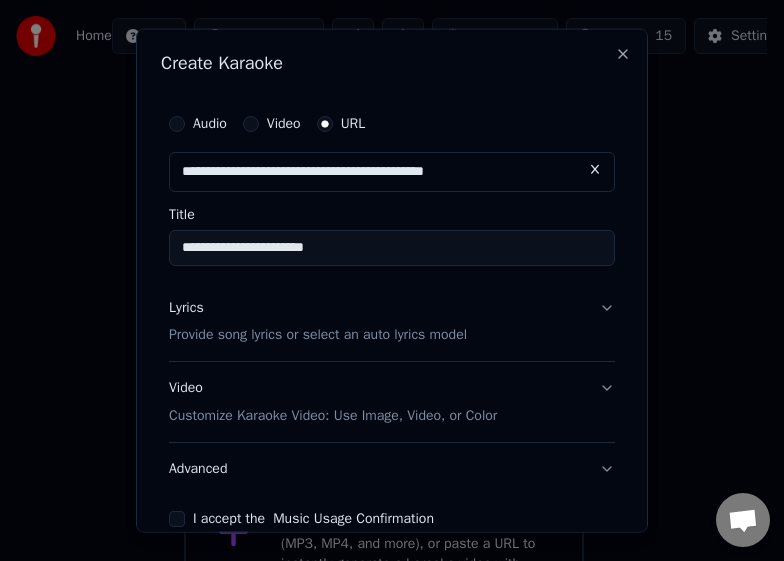 click on "Lyrics Provide song lyrics or select an auto lyrics model" at bounding box center [392, 321] 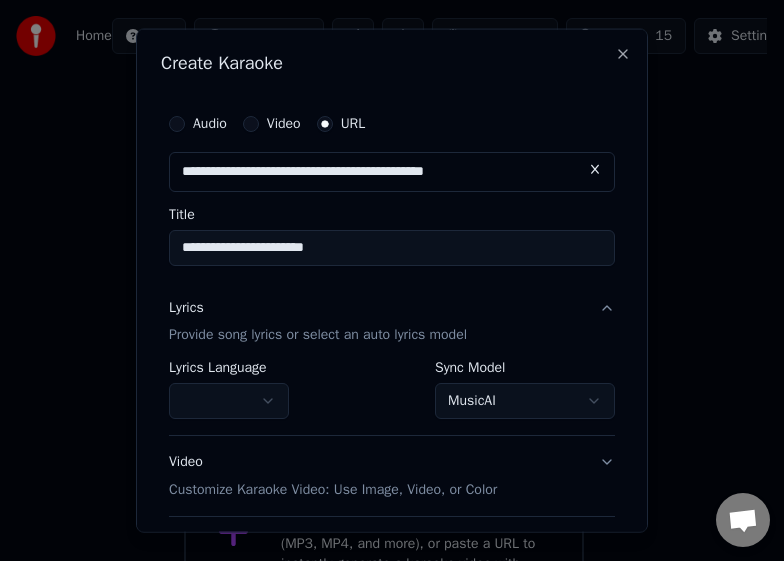 click on "MusicAI" at bounding box center [525, 401] 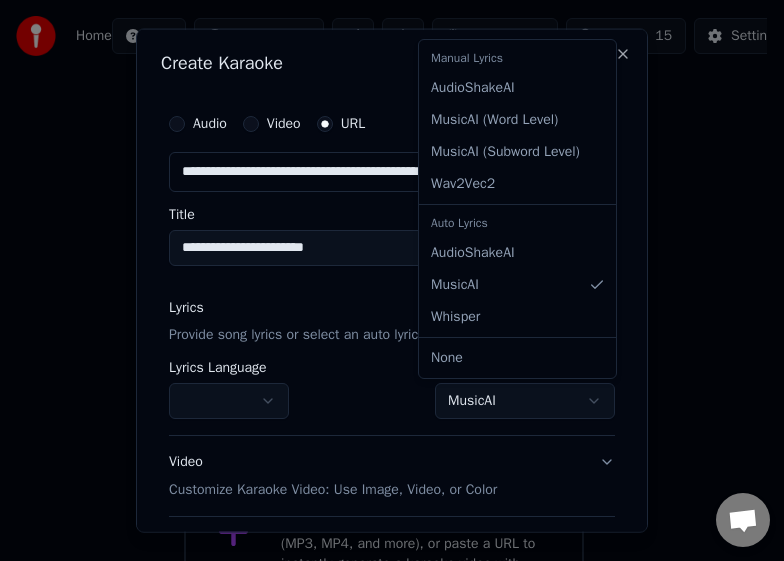 select on "**********" 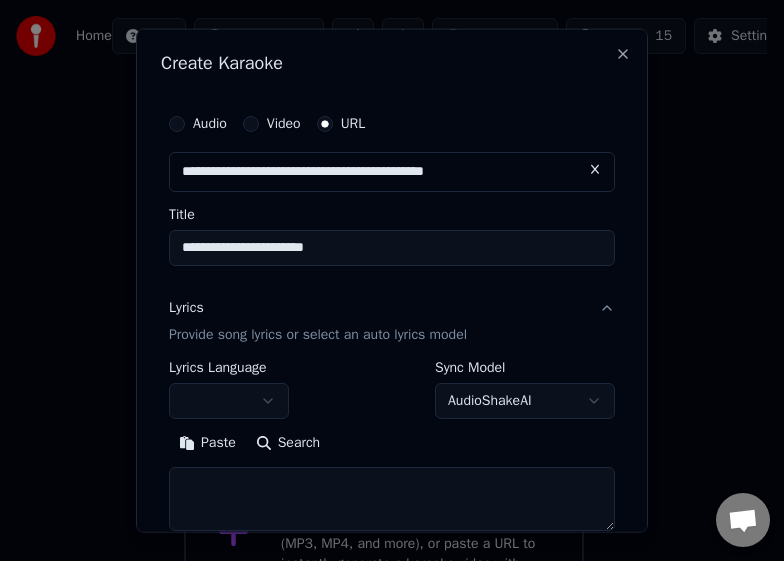 click on "Search" at bounding box center [288, 443] 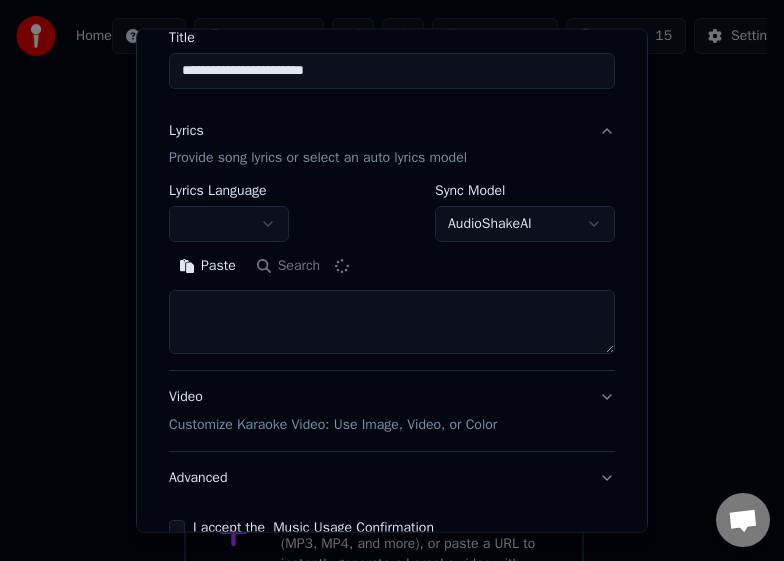 scroll, scrollTop: 189, scrollLeft: 0, axis: vertical 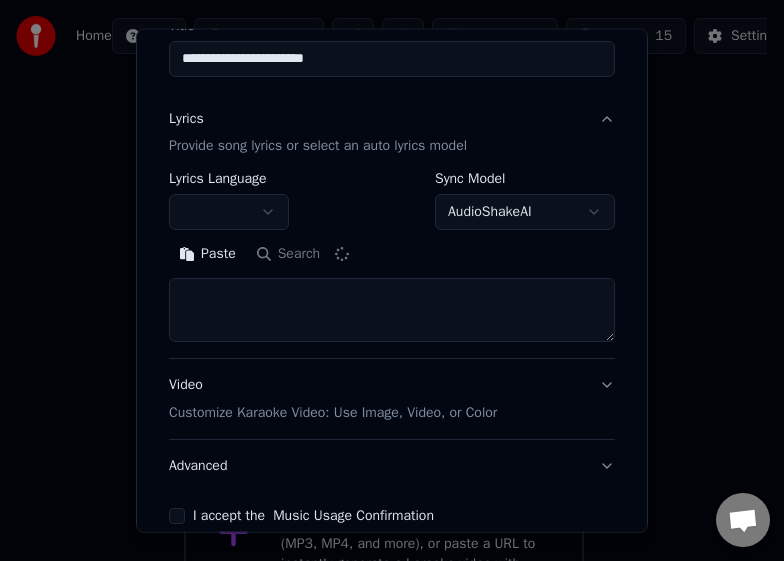 type on "**********" 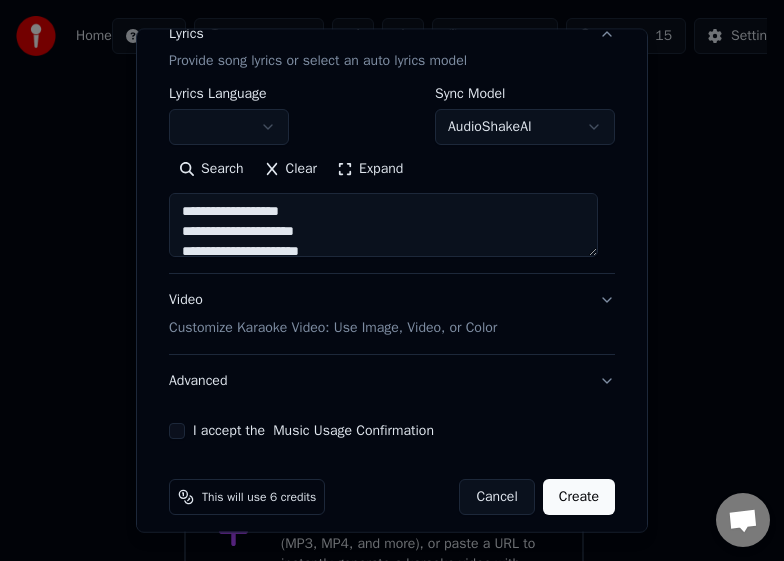 scroll, scrollTop: 289, scrollLeft: 0, axis: vertical 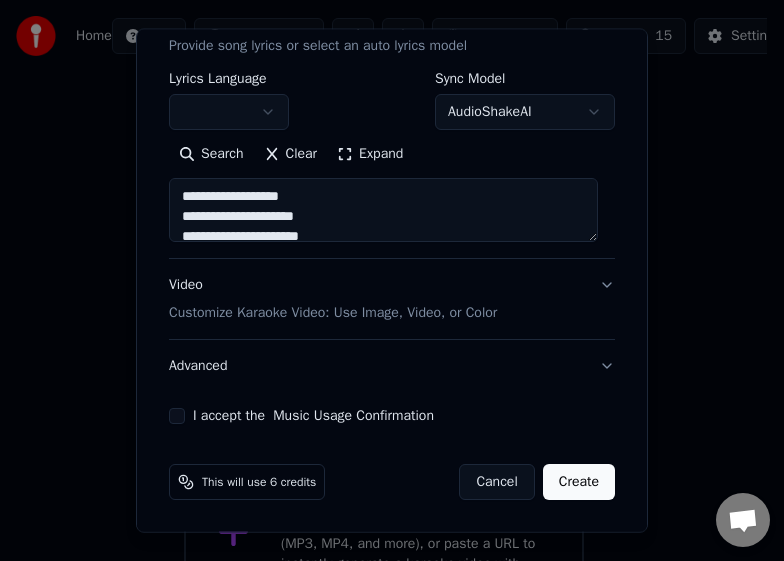 click on "Video Customize Karaoke Video: Use Image, Video, or Color" at bounding box center (392, 299) 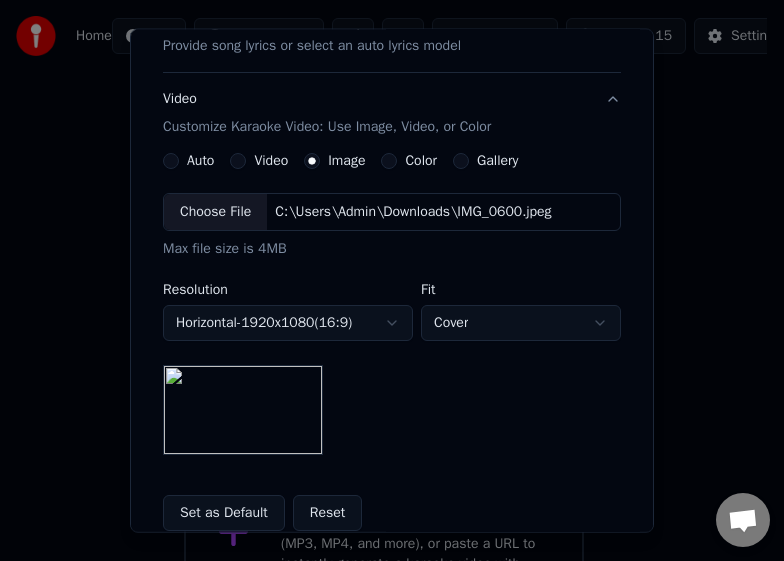 click at bounding box center [243, 410] 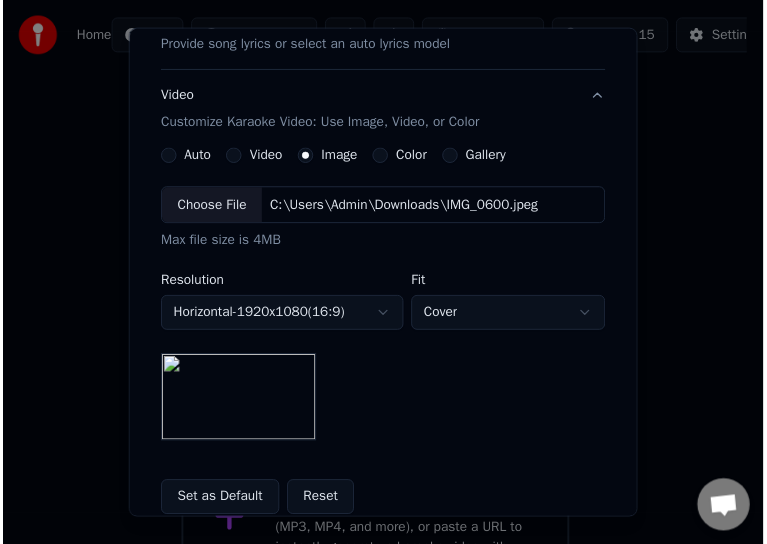 scroll, scrollTop: 497, scrollLeft: 0, axis: vertical 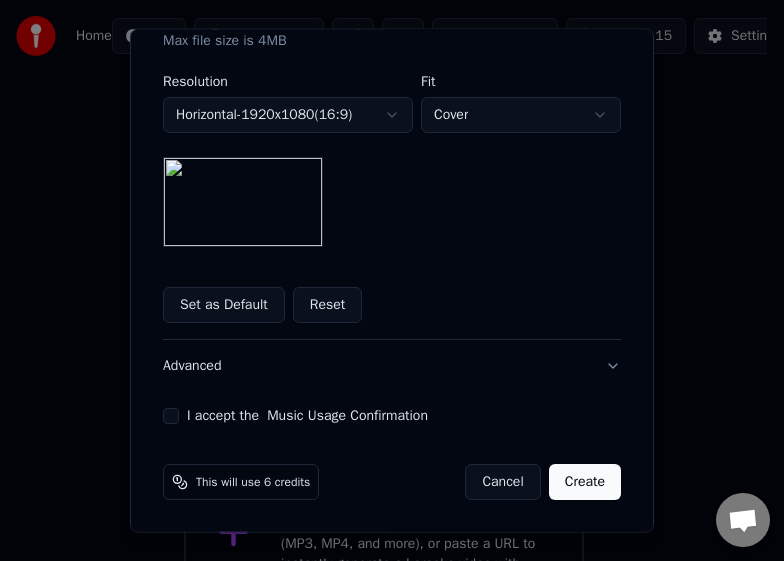 click on "I accept the   Music Usage Confirmation" at bounding box center [171, 416] 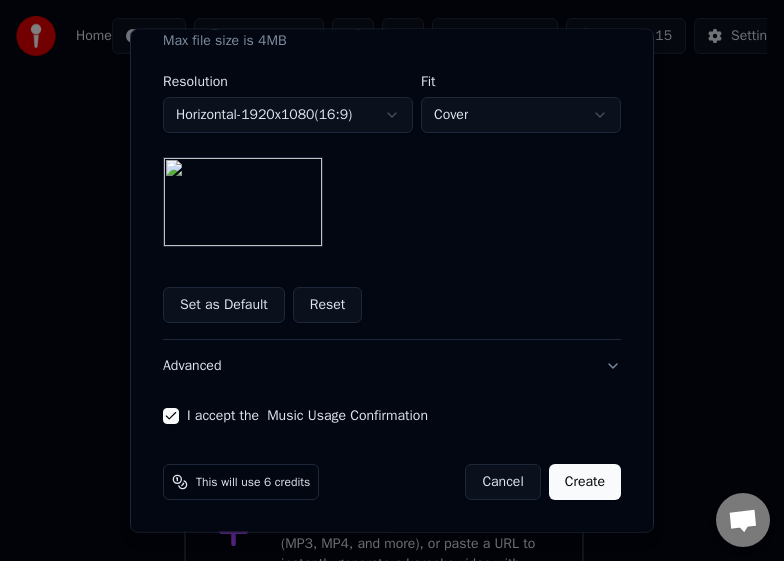 click on "Create" at bounding box center (585, 482) 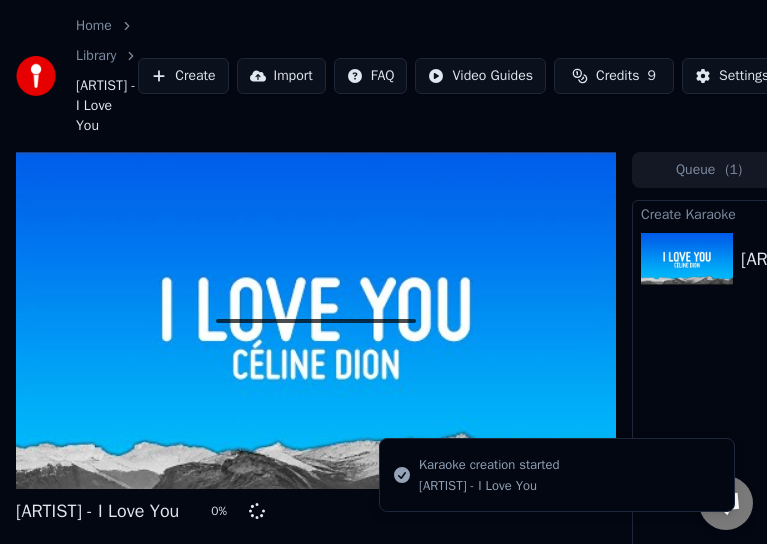 scroll, scrollTop: 0, scrollLeft: 315, axis: horizontal 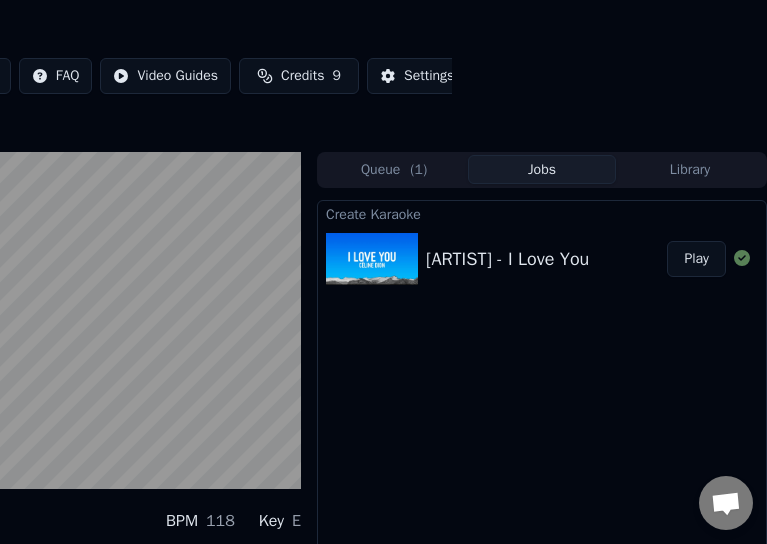 click at bounding box center [372, 259] 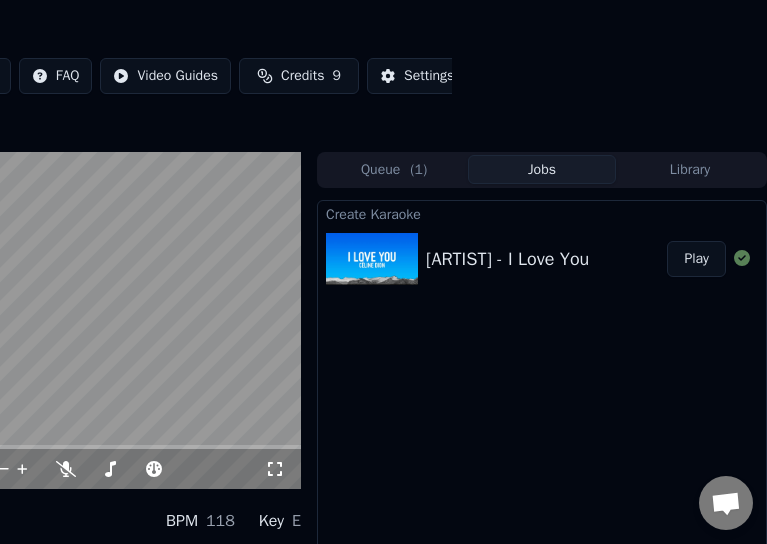 scroll, scrollTop: 0, scrollLeft: 0, axis: both 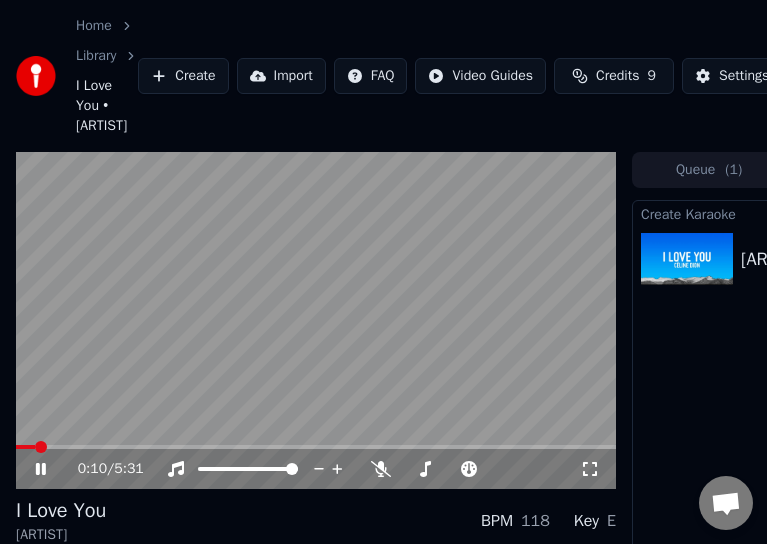 drag, startPoint x: 43, startPoint y: 440, endPoint x: 8, endPoint y: 443, distance: 35.128338 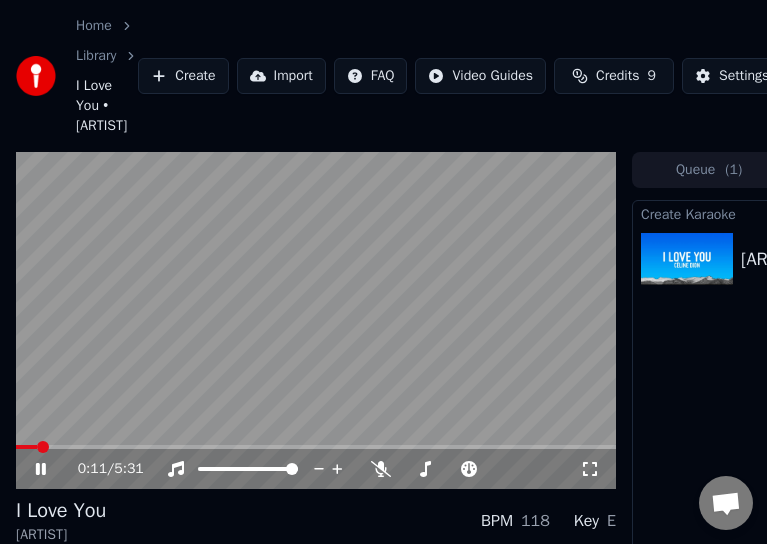 click at bounding box center (316, 321) 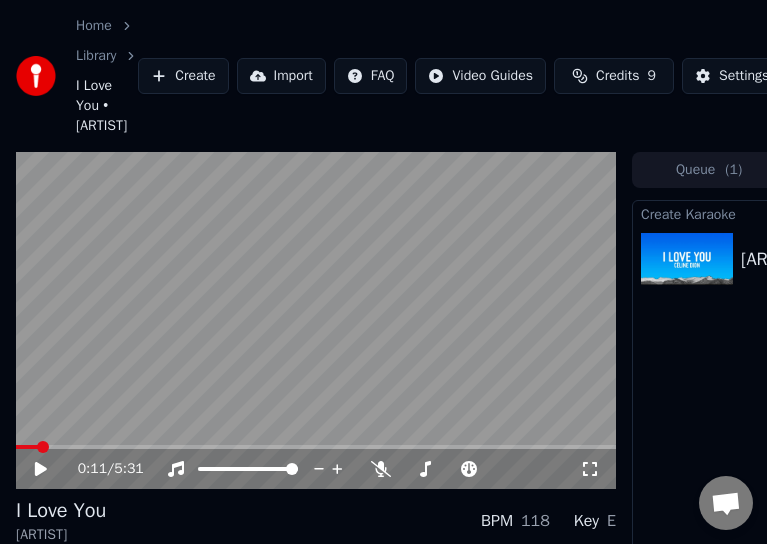 drag, startPoint x: 25, startPoint y: 444, endPoint x: 7, endPoint y: 449, distance: 18.681541 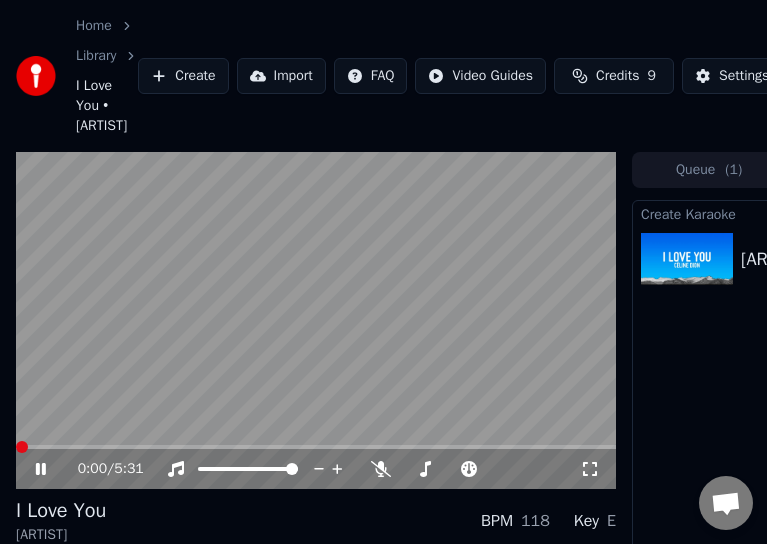 click at bounding box center [22, 447] 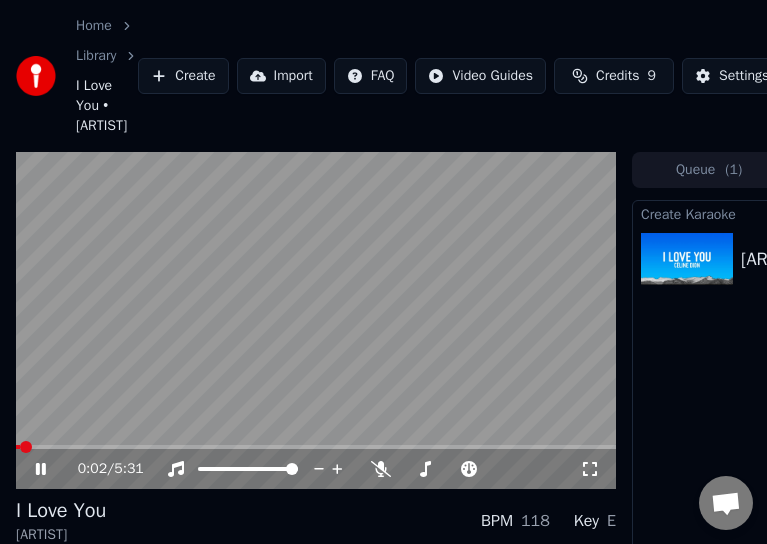 click 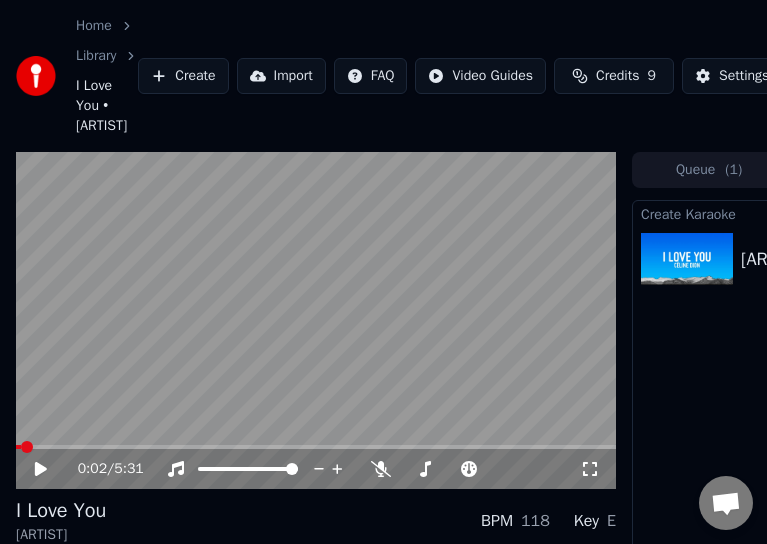 scroll, scrollTop: 133, scrollLeft: 0, axis: vertical 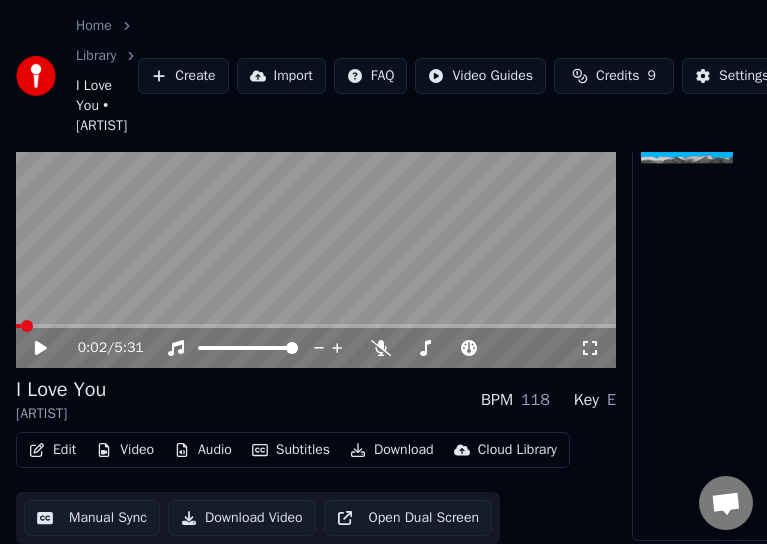 click on "Edit" at bounding box center [52, 450] 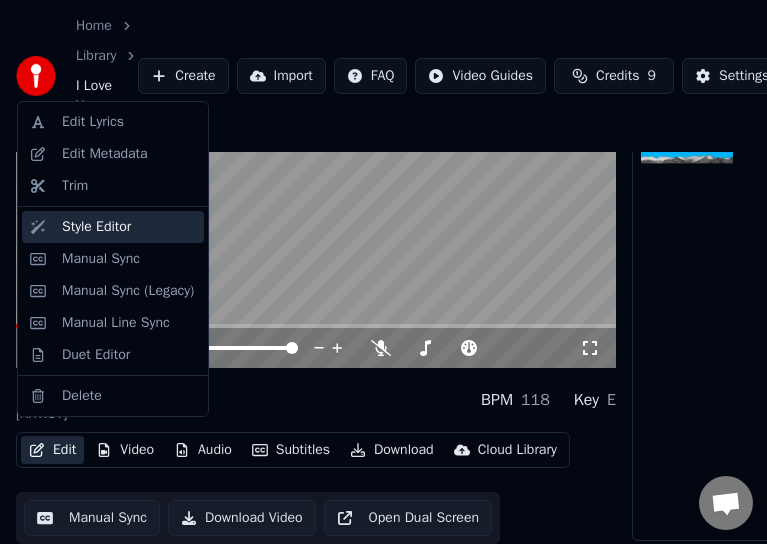 click on "Style Editor" at bounding box center (96, 227) 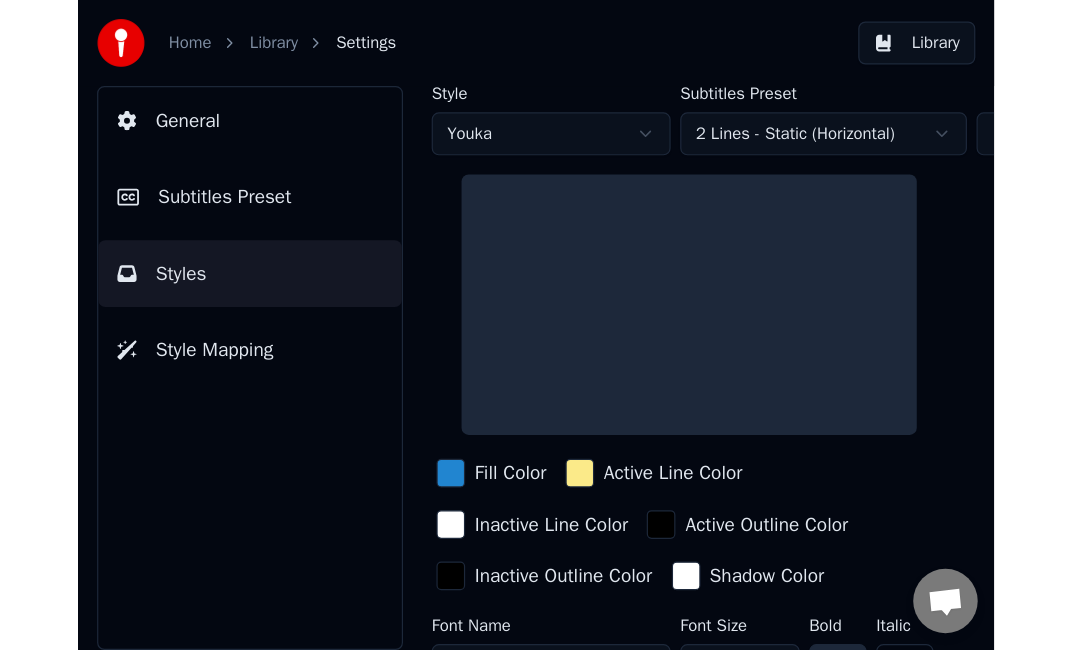 scroll, scrollTop: 0, scrollLeft: 0, axis: both 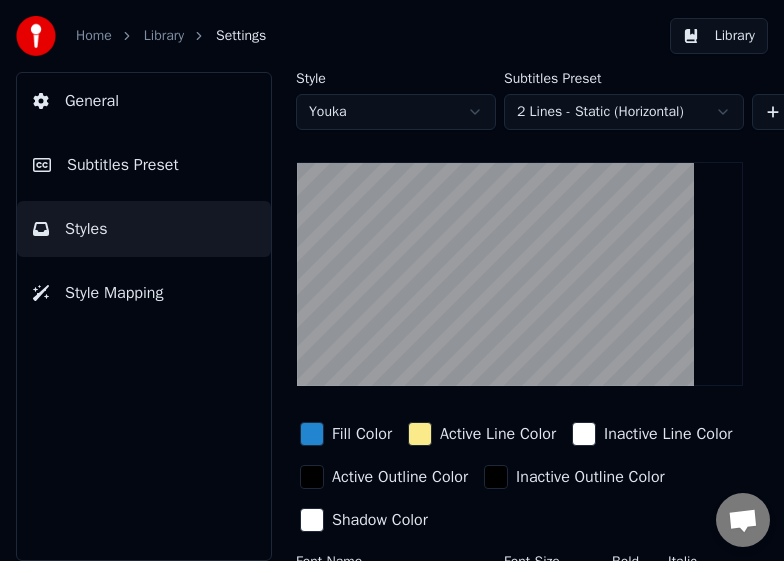 click on "Subtitles Preset" at bounding box center [123, 165] 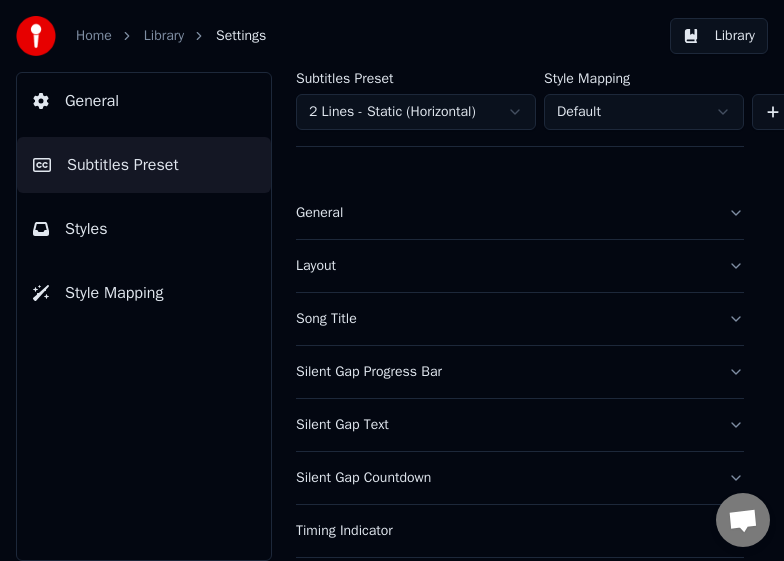 click on "Song Title" at bounding box center (504, 319) 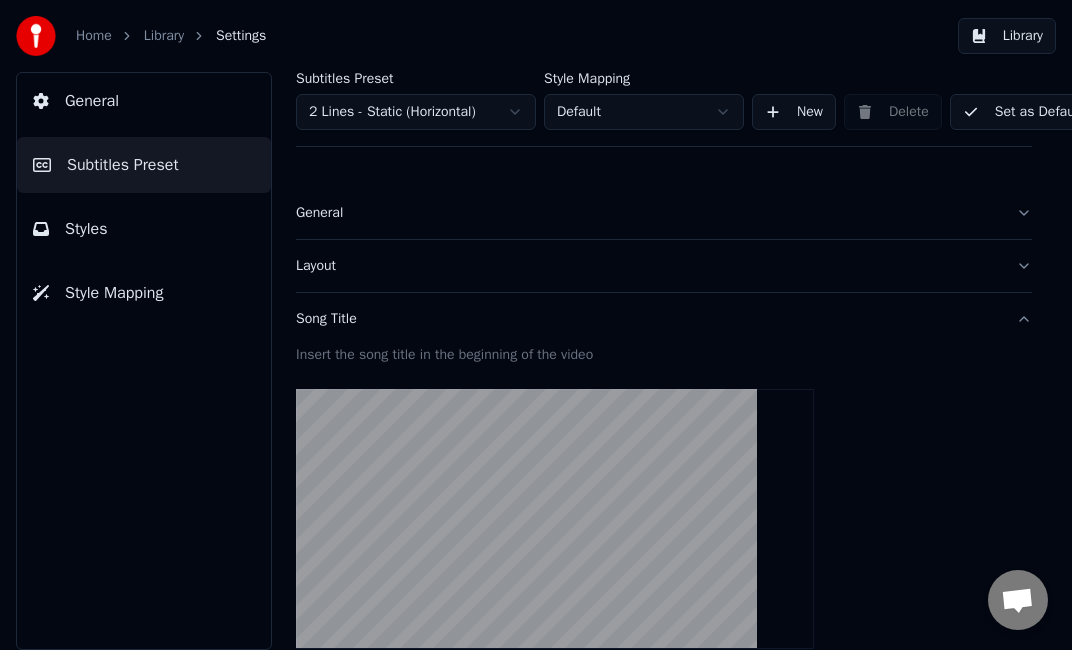 drag, startPoint x: 1054, startPoint y: 120, endPoint x: 1057, endPoint y: 181, distance: 61.073727 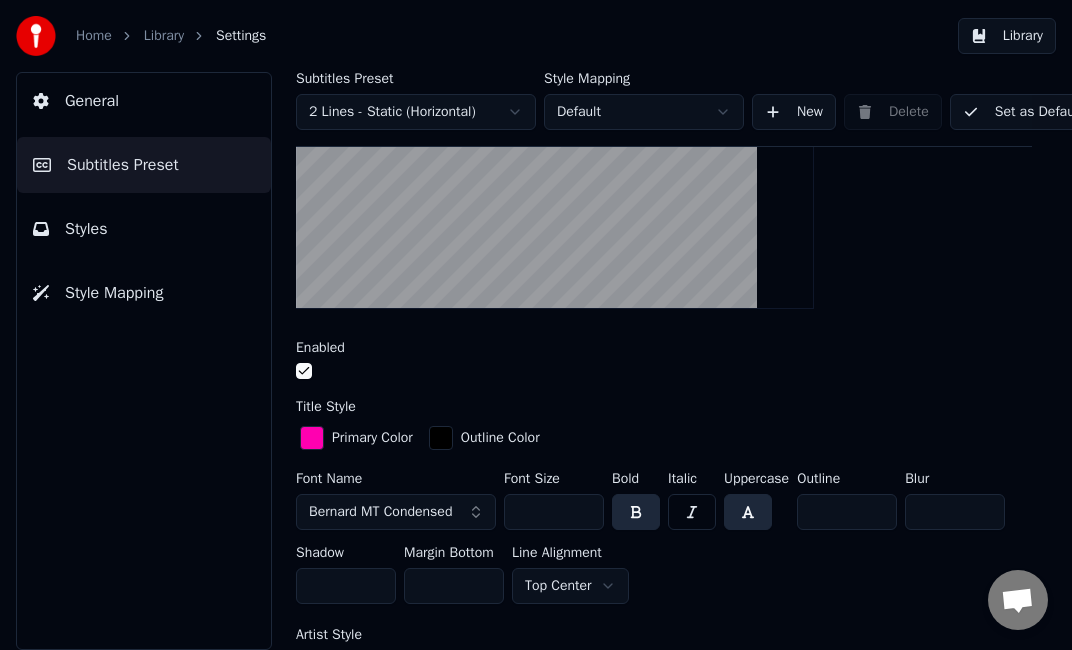 scroll, scrollTop: 402, scrollLeft: 0, axis: vertical 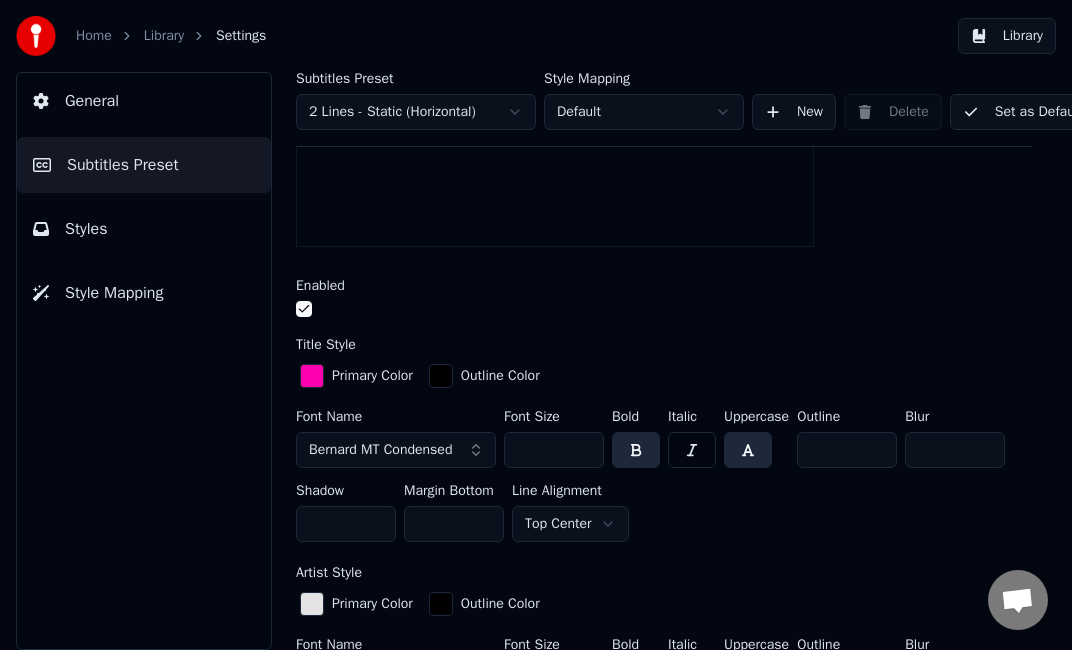click on "***" at bounding box center (554, 450) 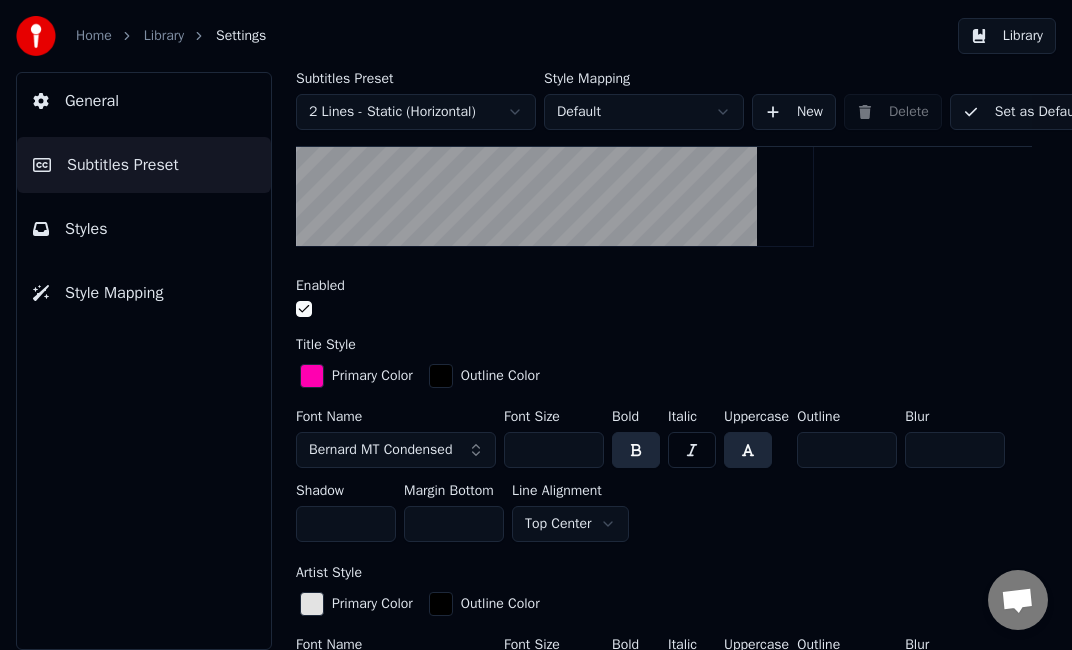 drag, startPoint x: 560, startPoint y: 448, endPoint x: 513, endPoint y: 451, distance: 47.095646 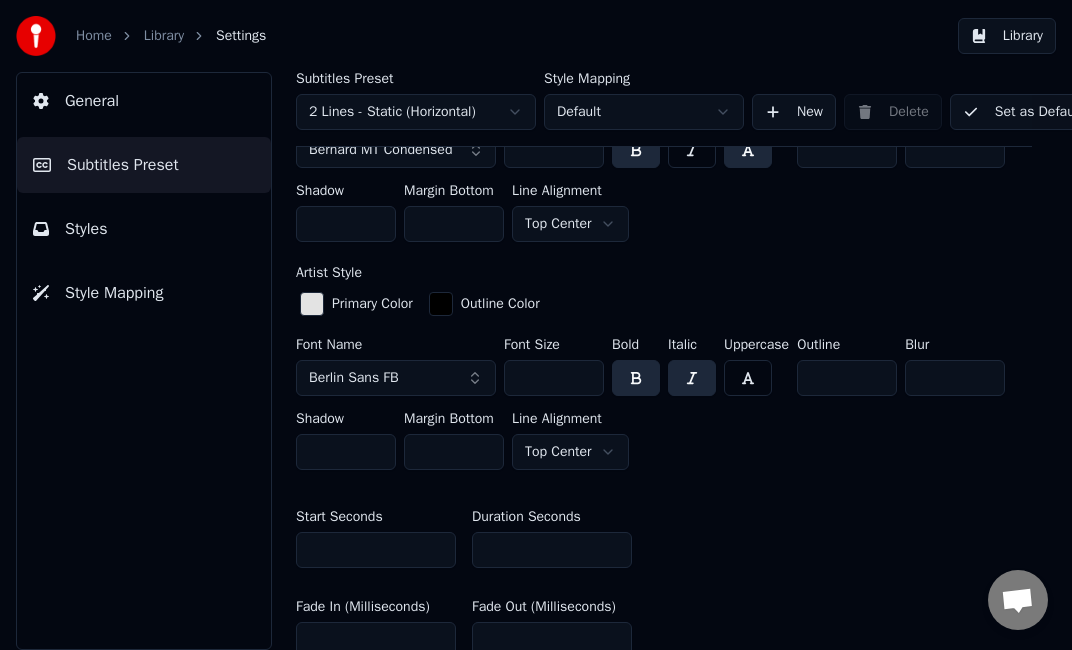 type on "***" 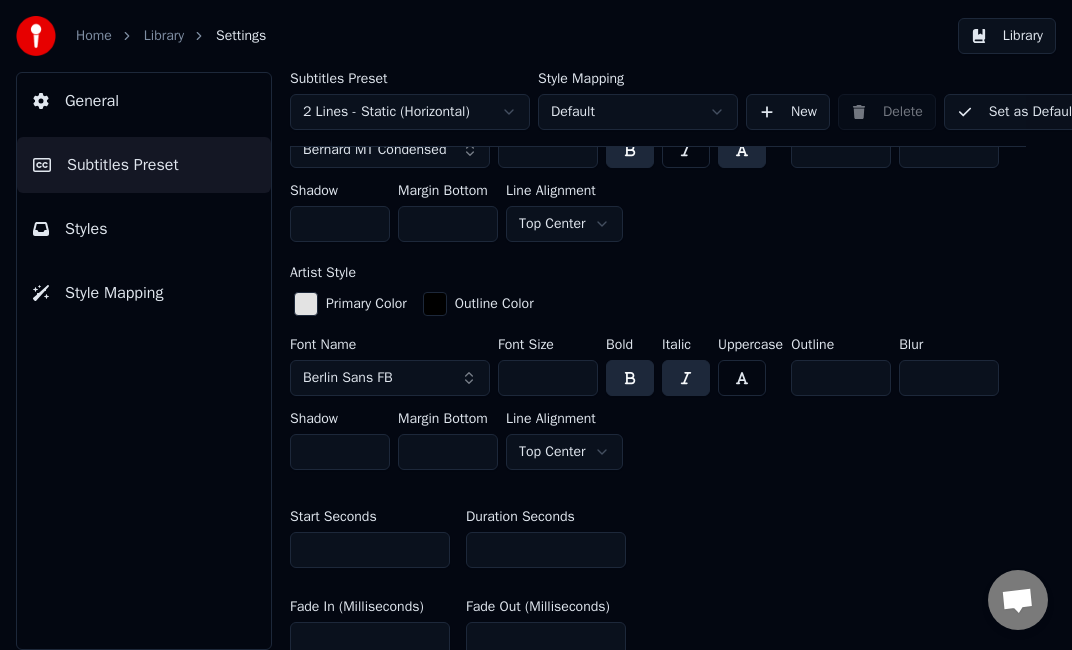 scroll, scrollTop: 702, scrollLeft: 44, axis: both 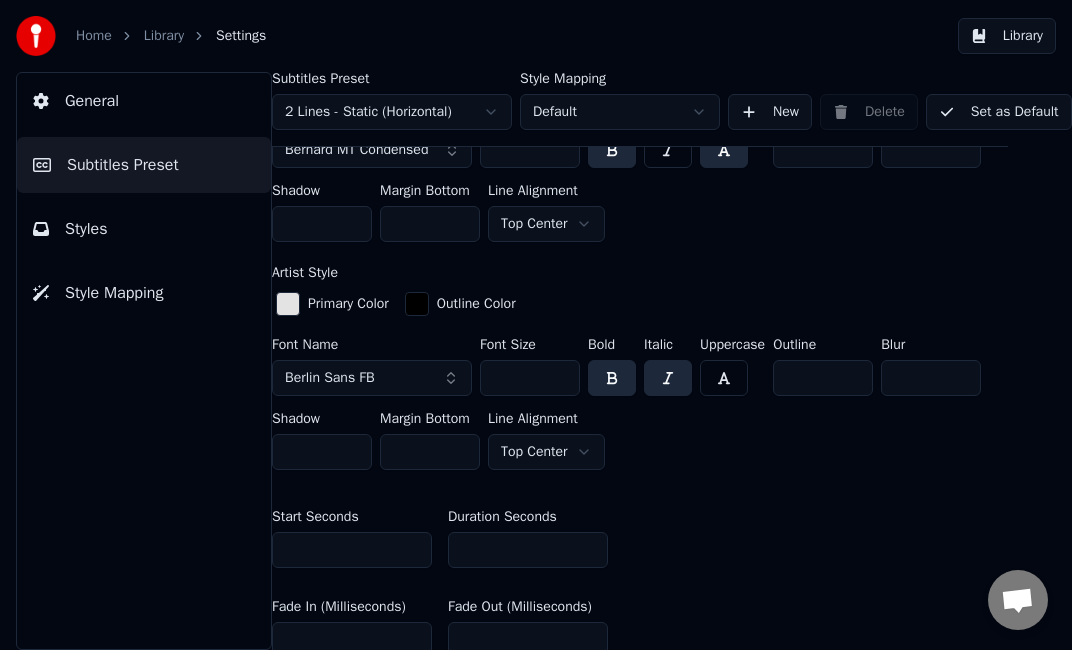 type on "***" 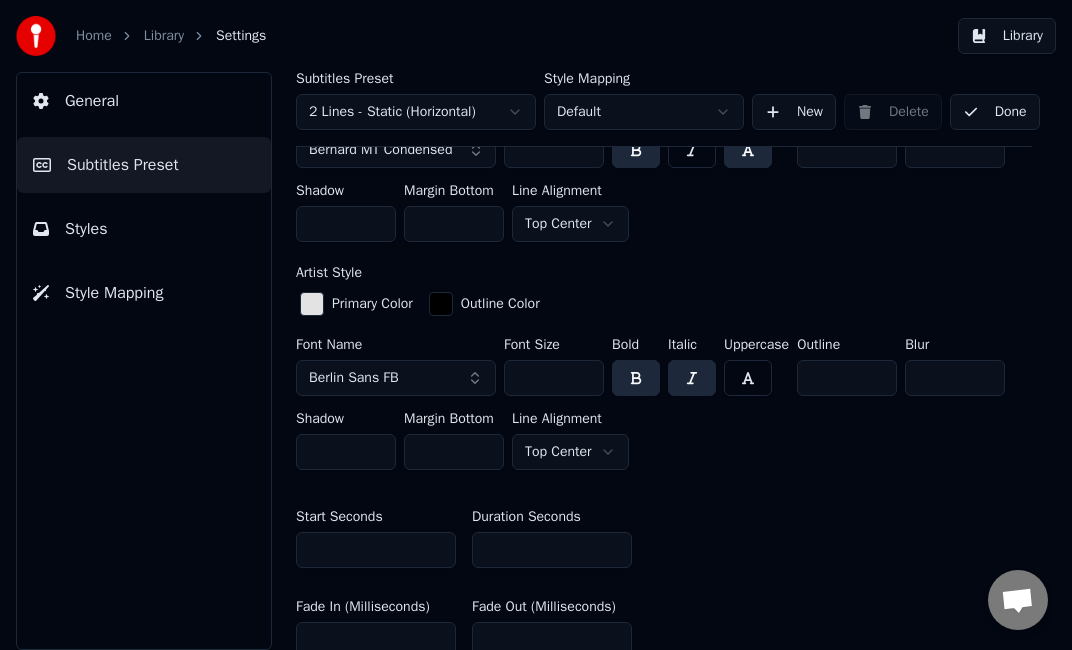 scroll, scrollTop: 702, scrollLeft: 0, axis: vertical 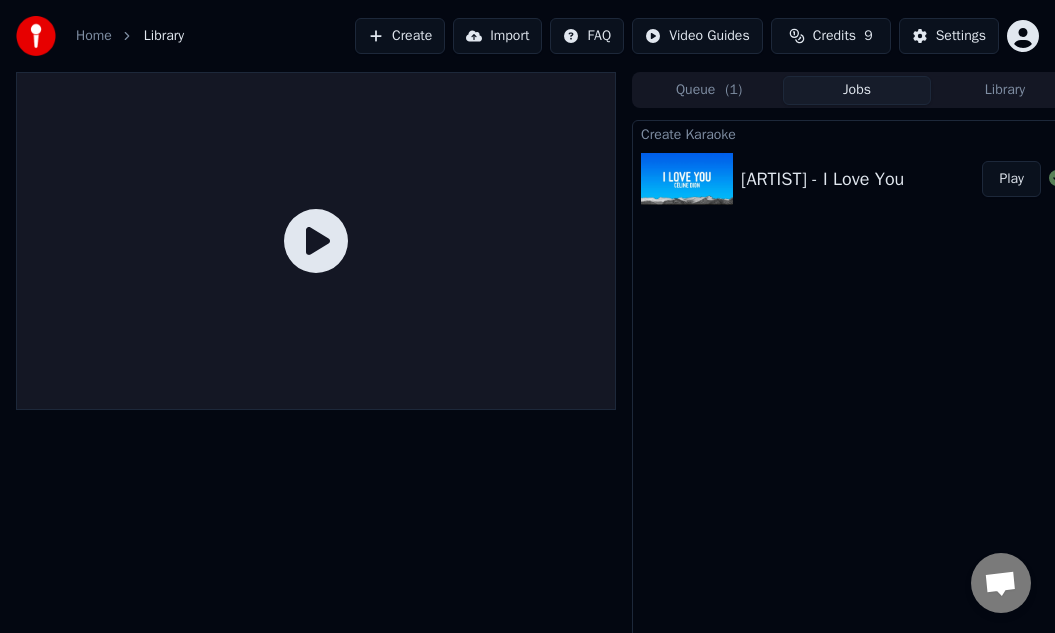 click at bounding box center (691, 179) 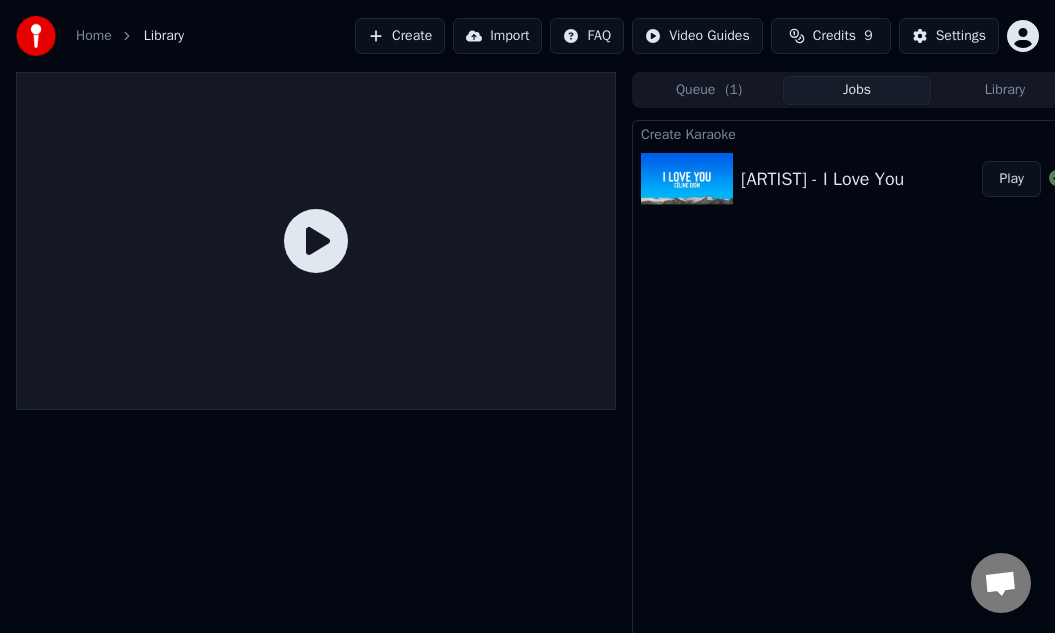 click at bounding box center (687, 179) 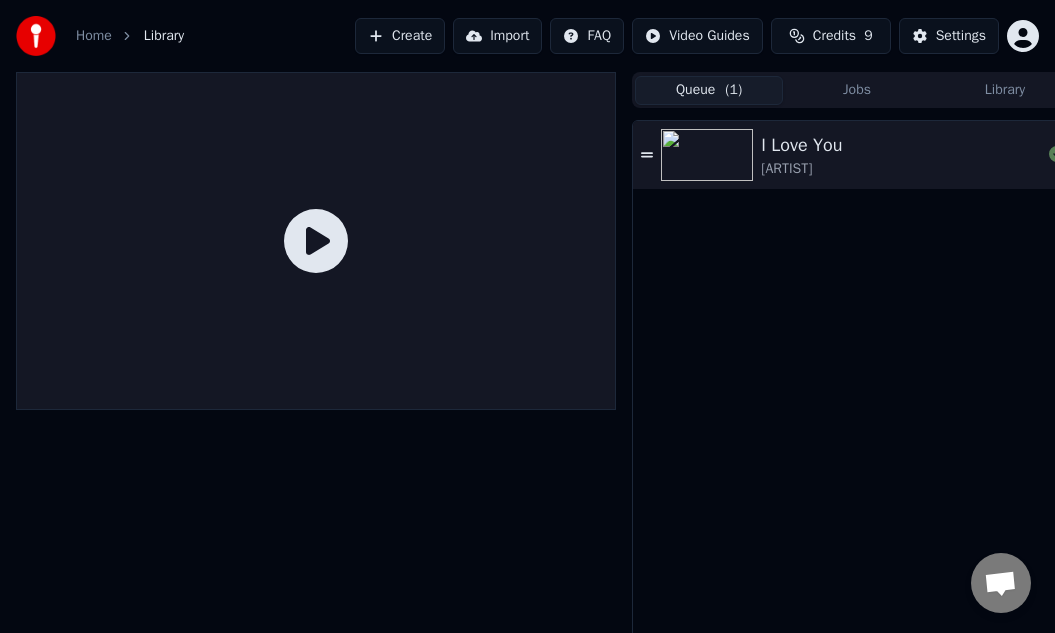 click on "I Love You [ARTIST]" at bounding box center (857, 155) 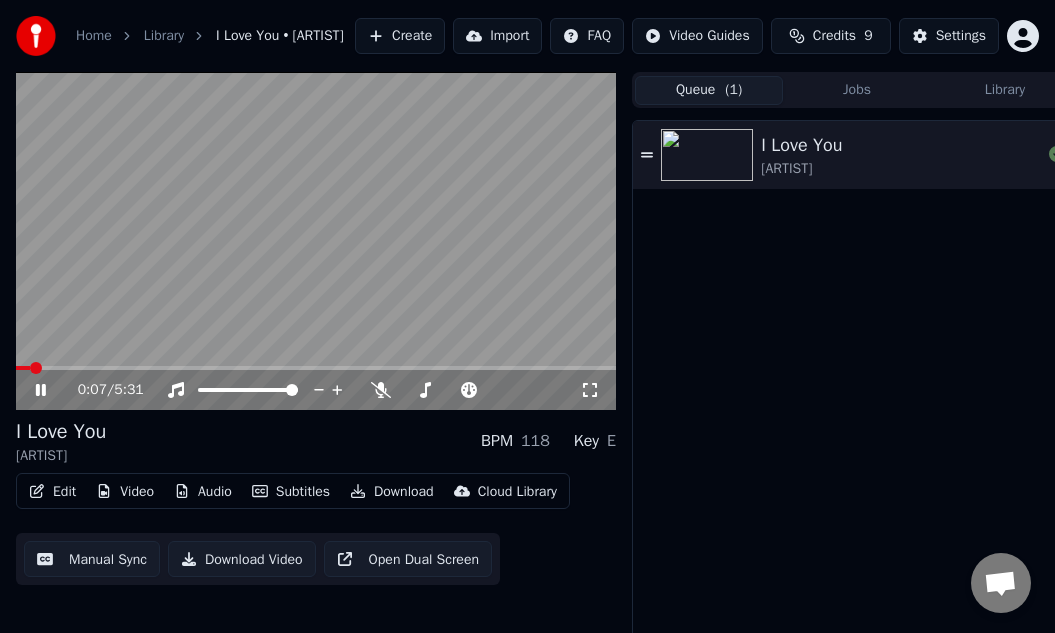 click 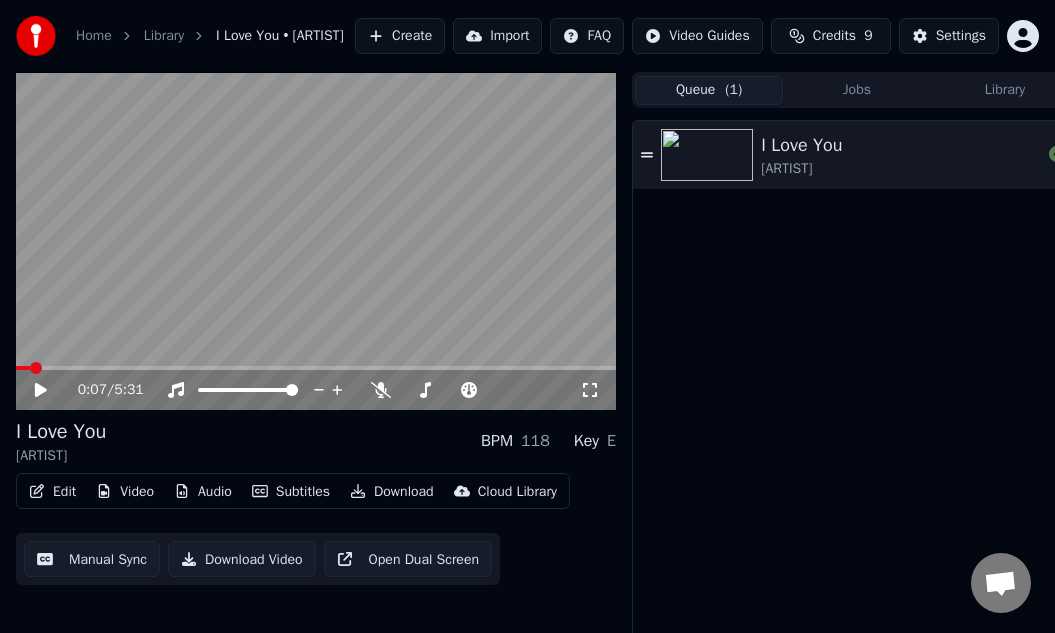 click on "Edit" at bounding box center [52, 492] 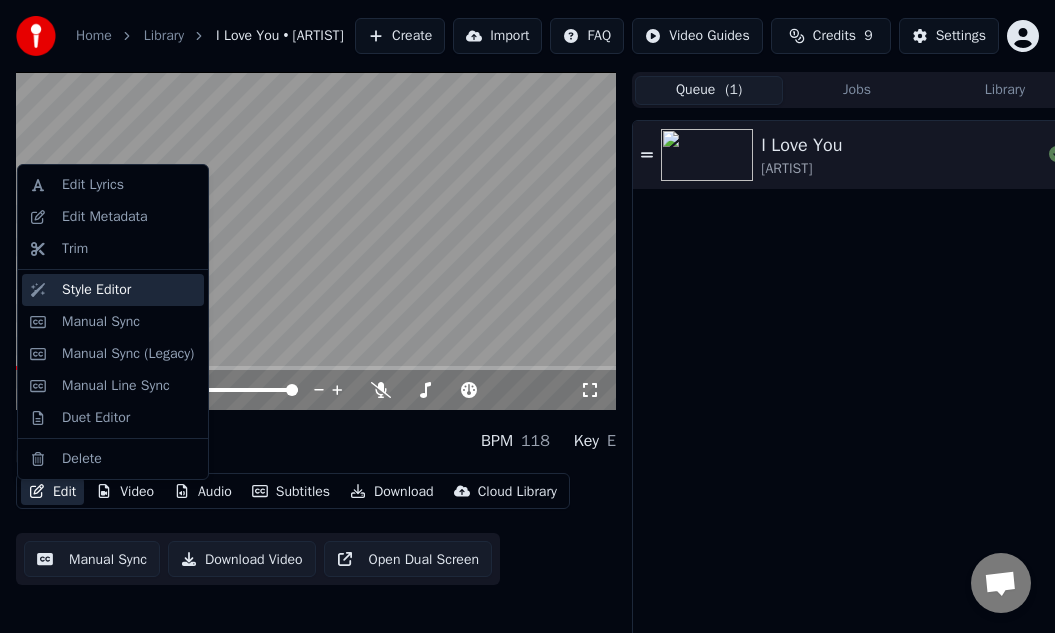 click on "Style Editor" at bounding box center [96, 290] 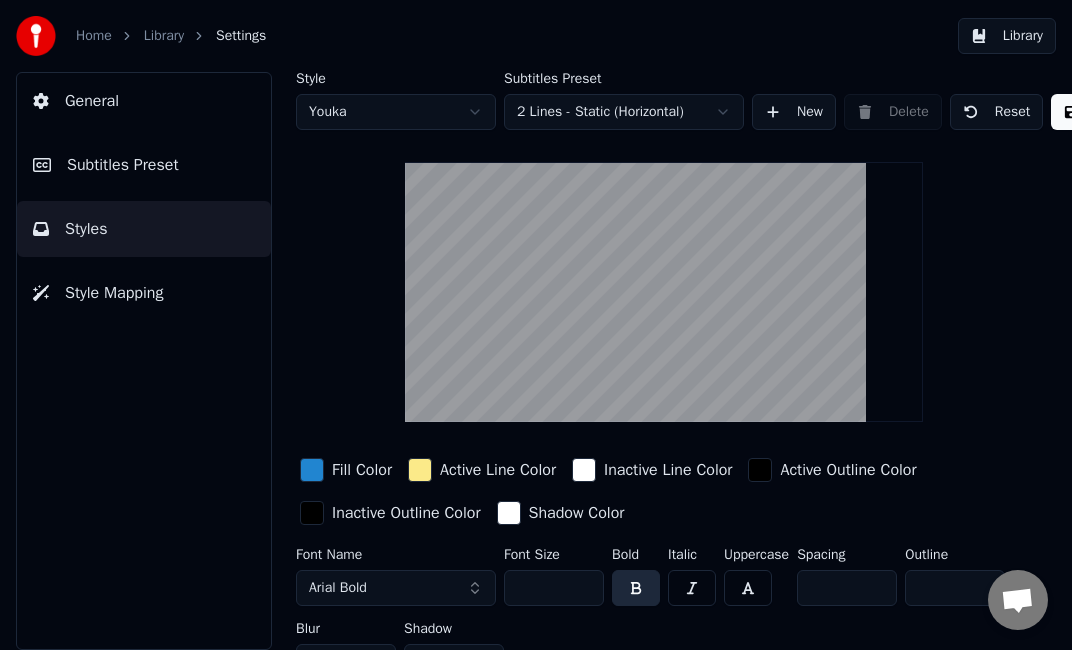 click on "Subtitles Preset" at bounding box center (123, 165) 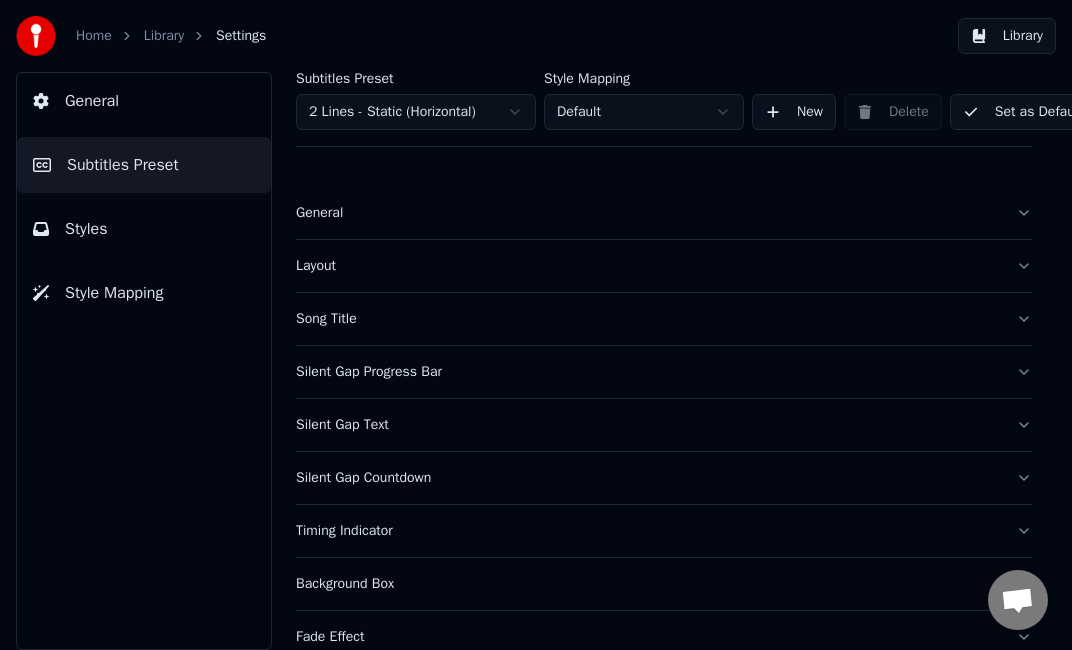 click on "Song Title" at bounding box center [664, 319] 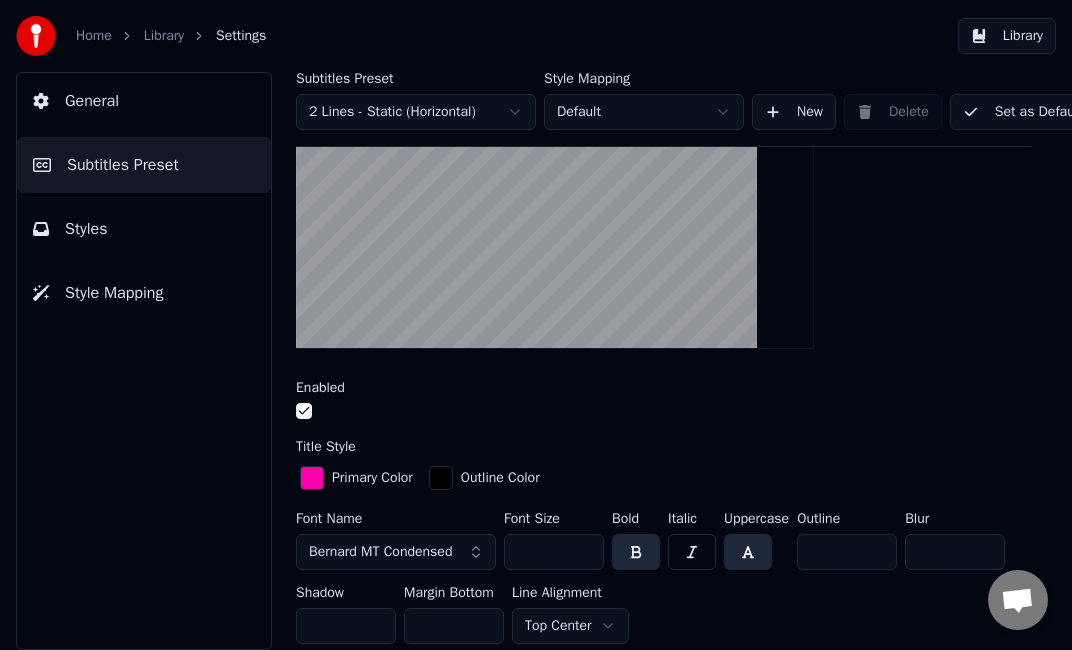 scroll, scrollTop: 500, scrollLeft: 0, axis: vertical 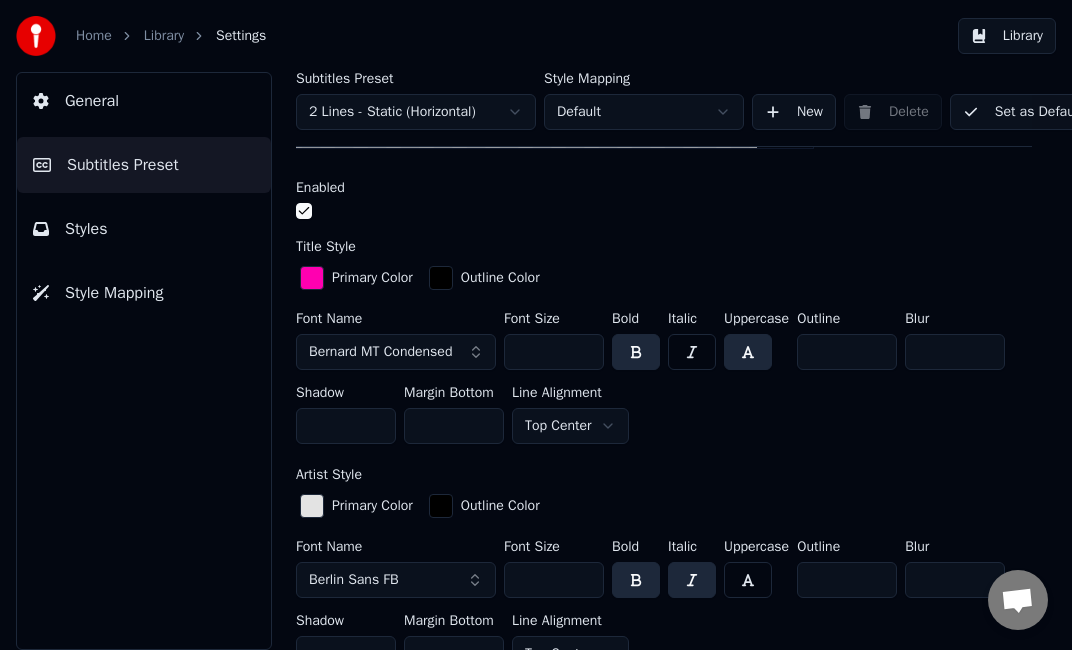 drag, startPoint x: 554, startPoint y: 344, endPoint x: 503, endPoint y: 344, distance: 51 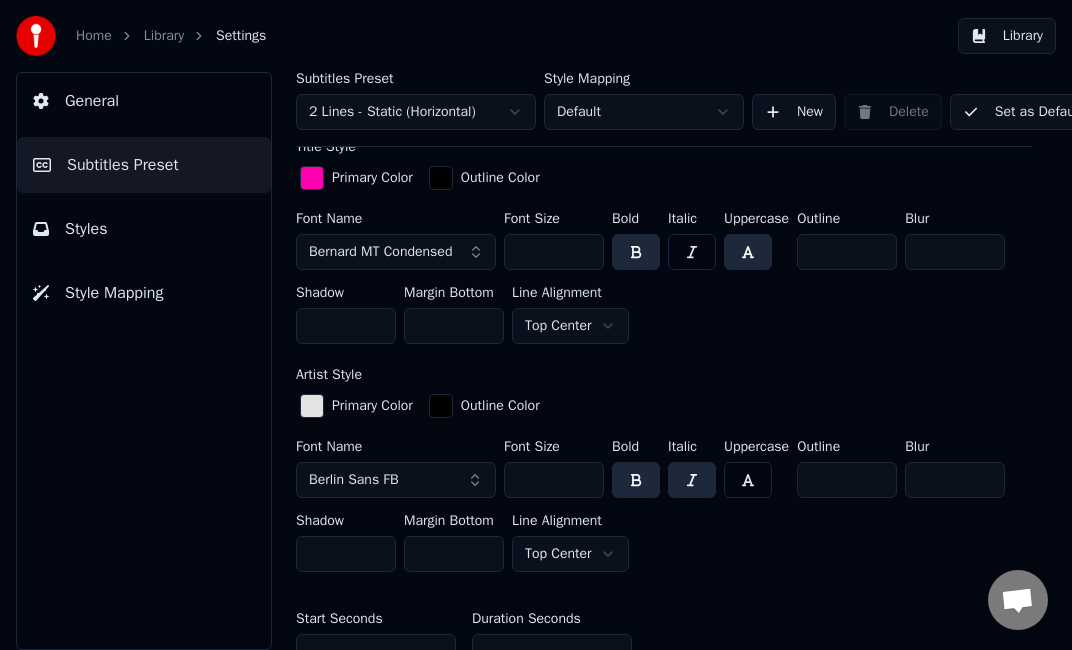 scroll, scrollTop: 700, scrollLeft: 0, axis: vertical 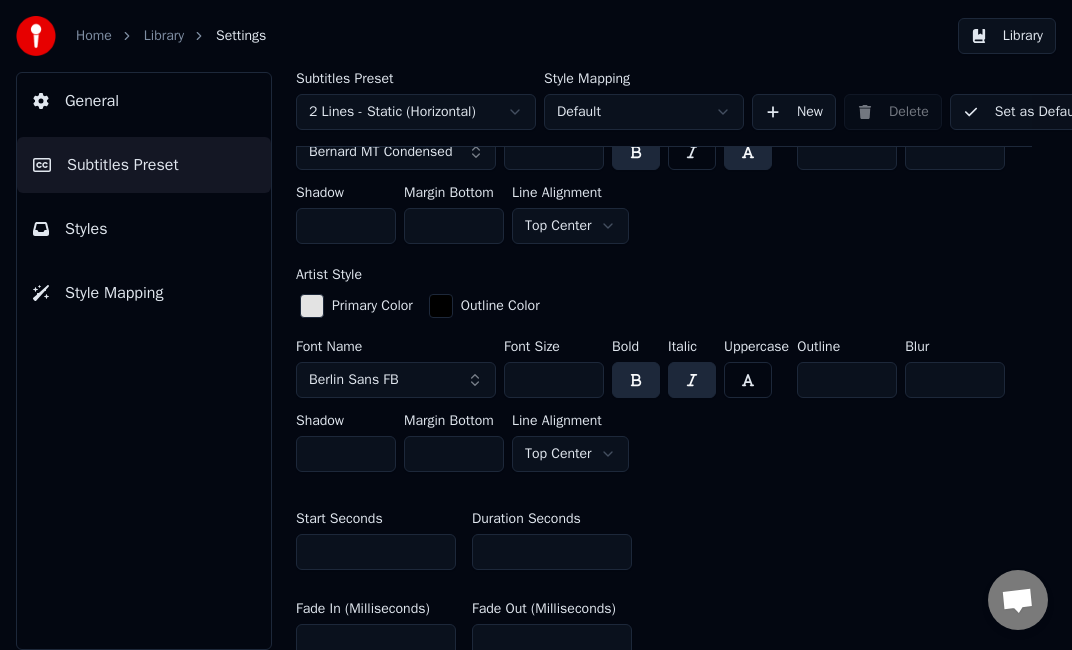 type on "***" 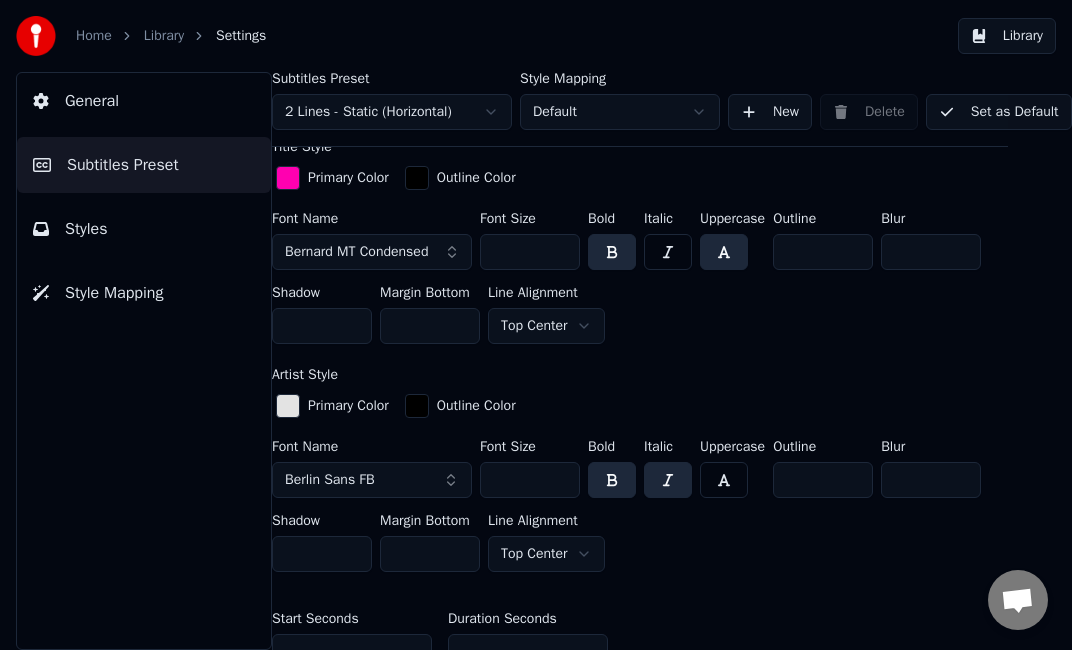 scroll, scrollTop: 500, scrollLeft: 44, axis: both 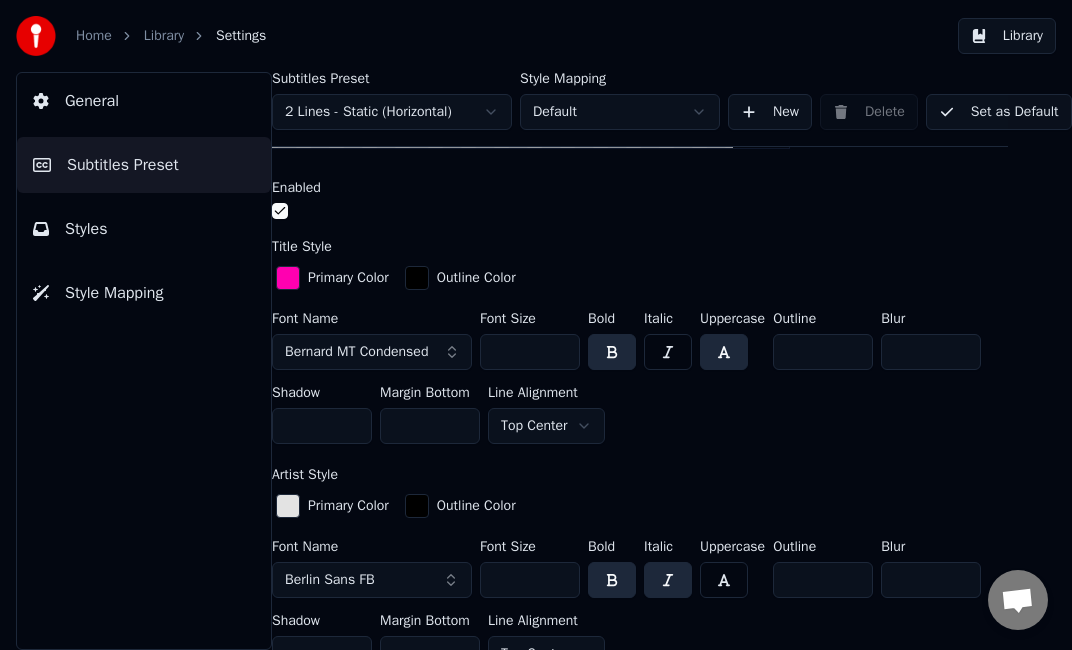 type on "**" 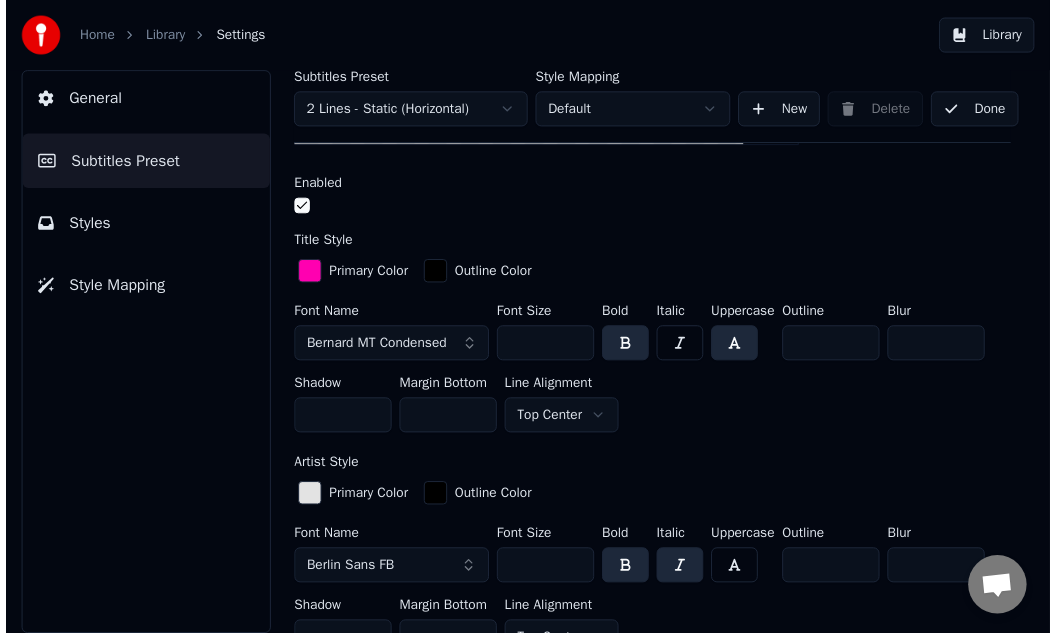 scroll, scrollTop: 500, scrollLeft: 0, axis: vertical 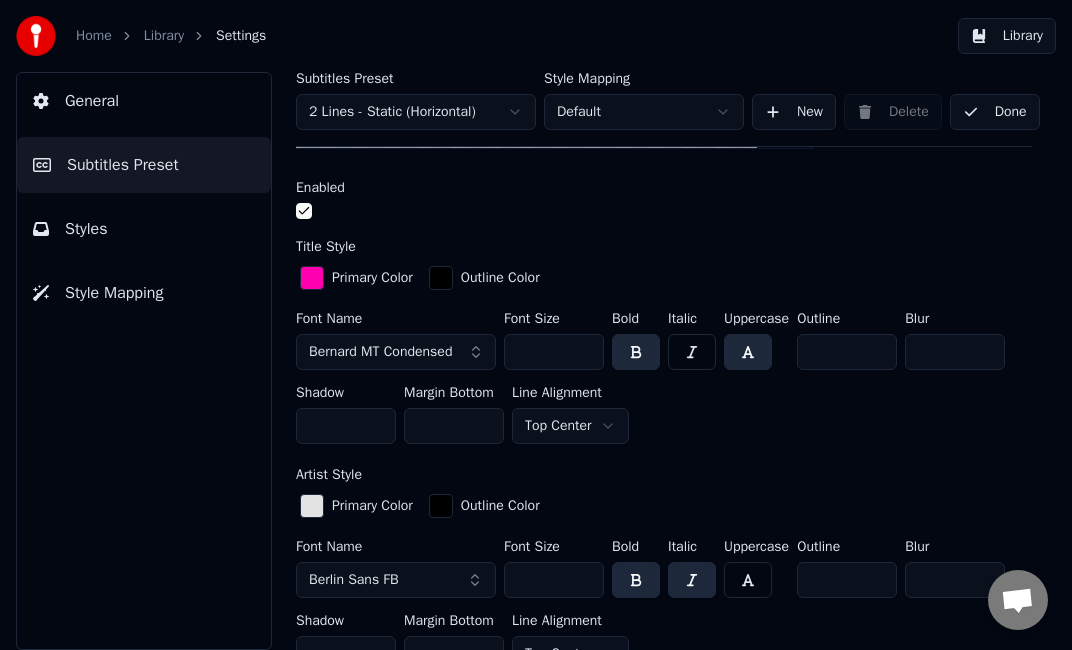 click on "Done" at bounding box center [995, 112] 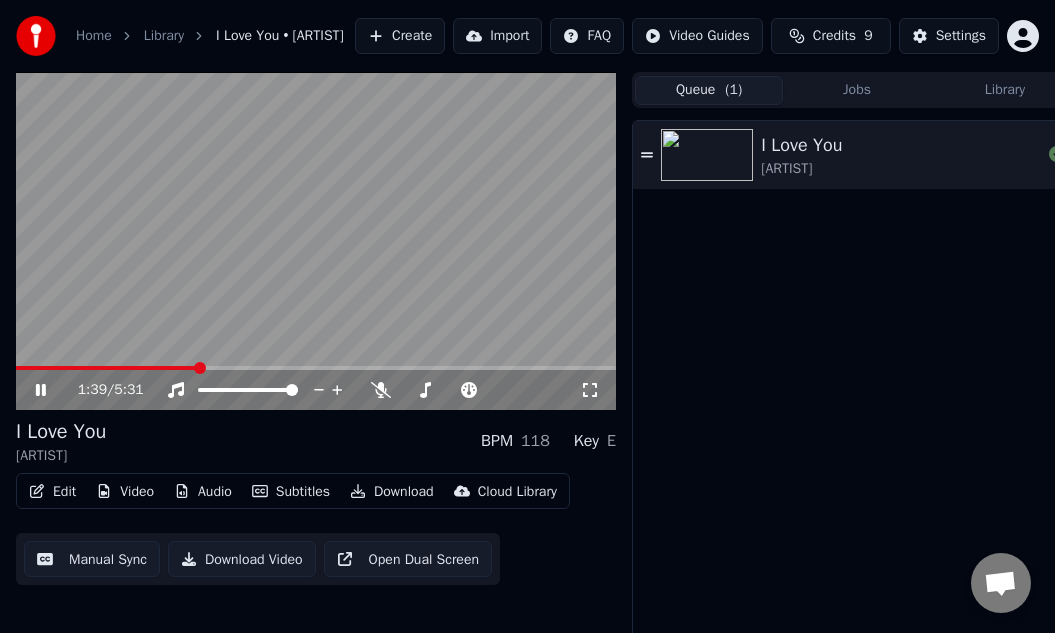 click 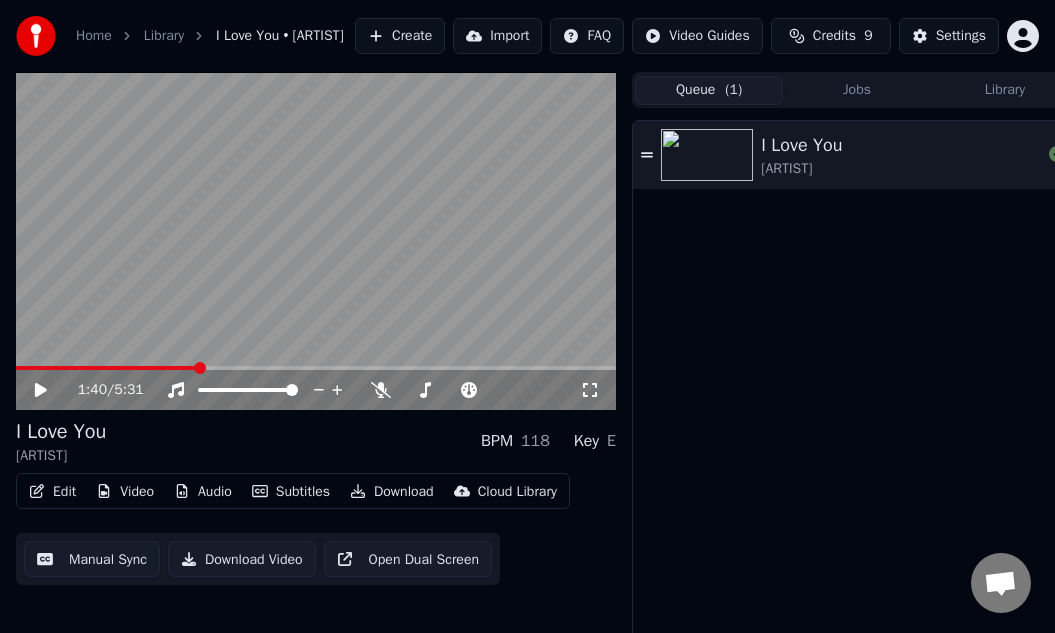 scroll, scrollTop: 49, scrollLeft: 0, axis: vertical 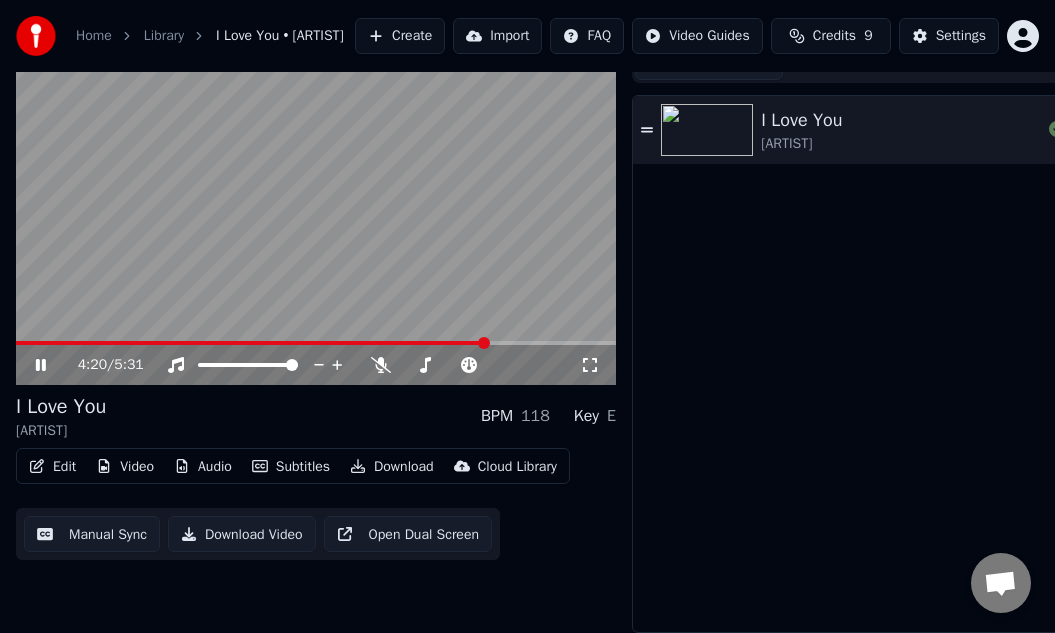 click at bounding box center [316, 216] 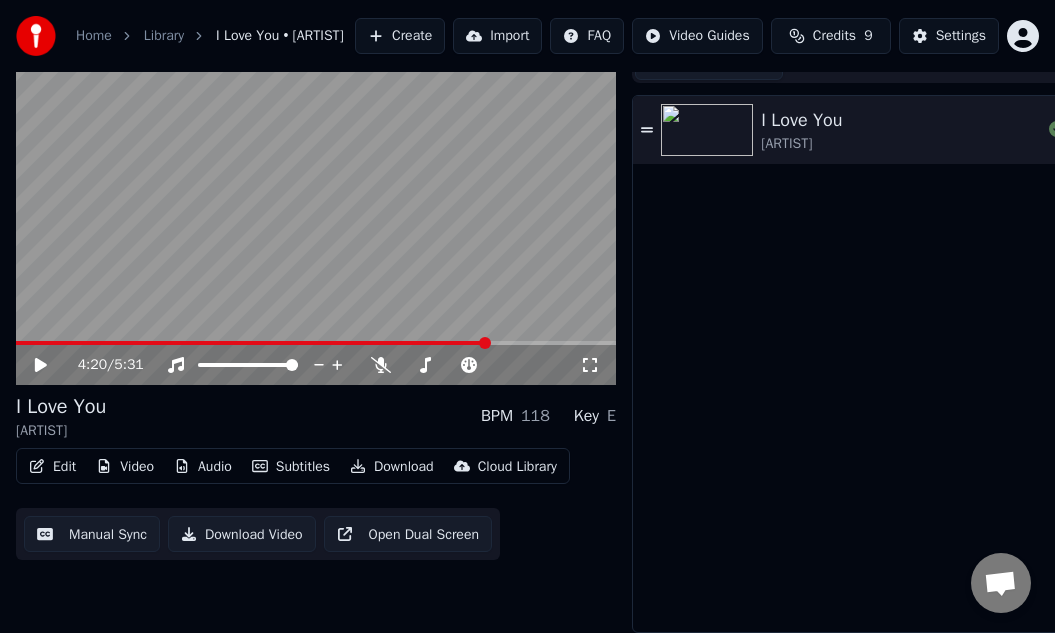 click at bounding box center [316, 216] 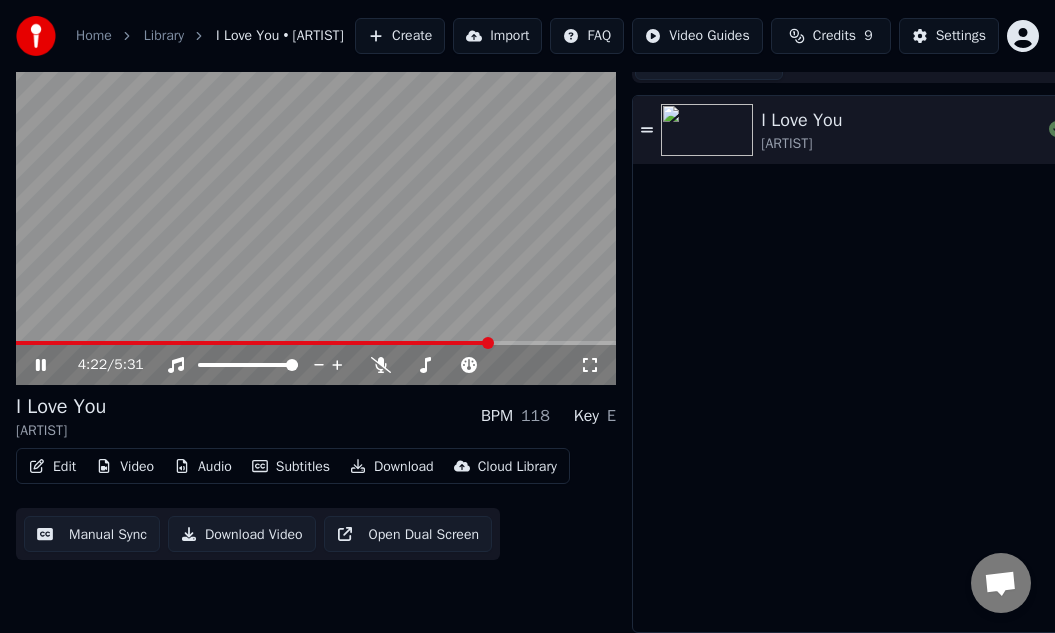 click at bounding box center [316, 216] 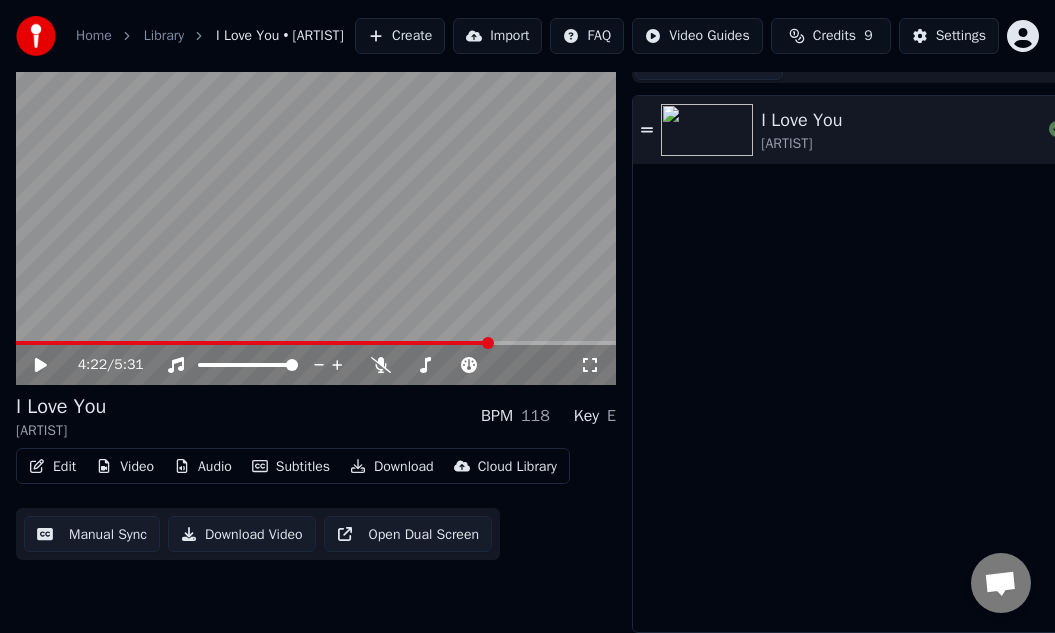 click at bounding box center [316, 216] 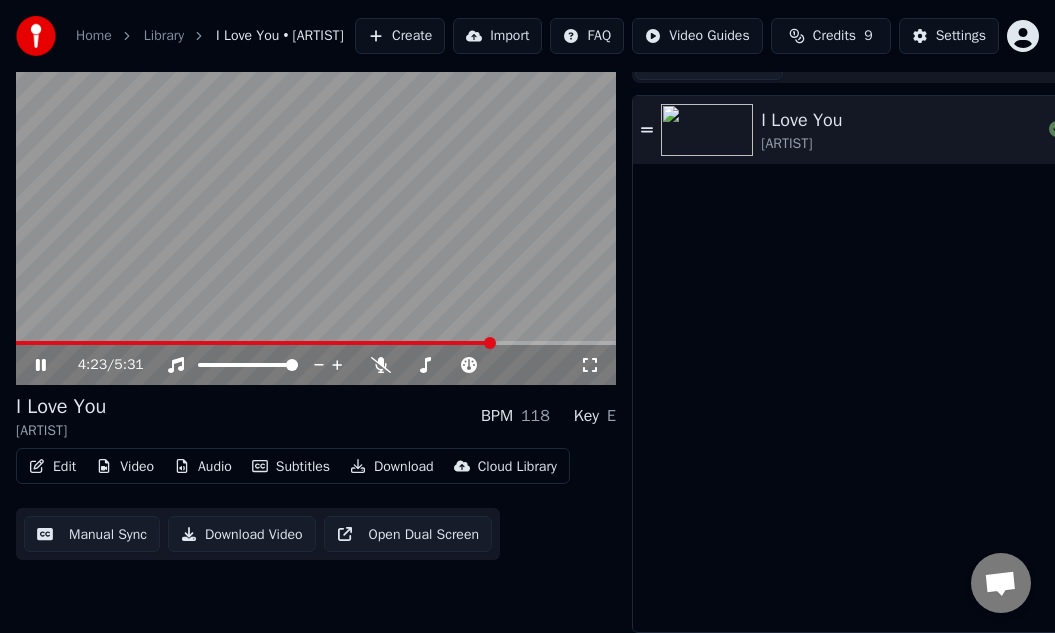 click at bounding box center (316, 216) 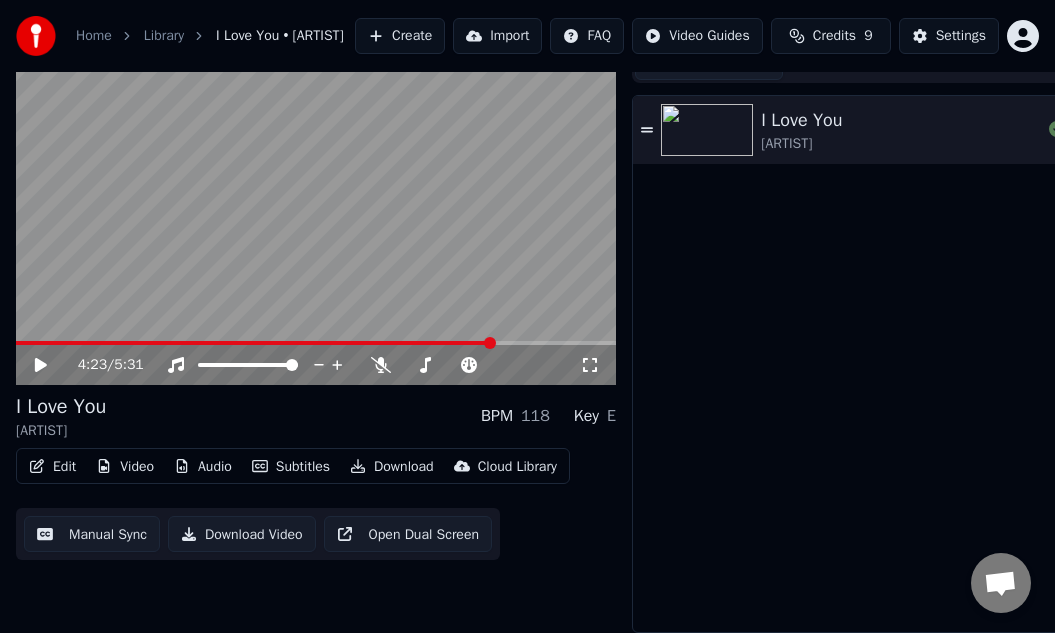 click at bounding box center [255, 343] 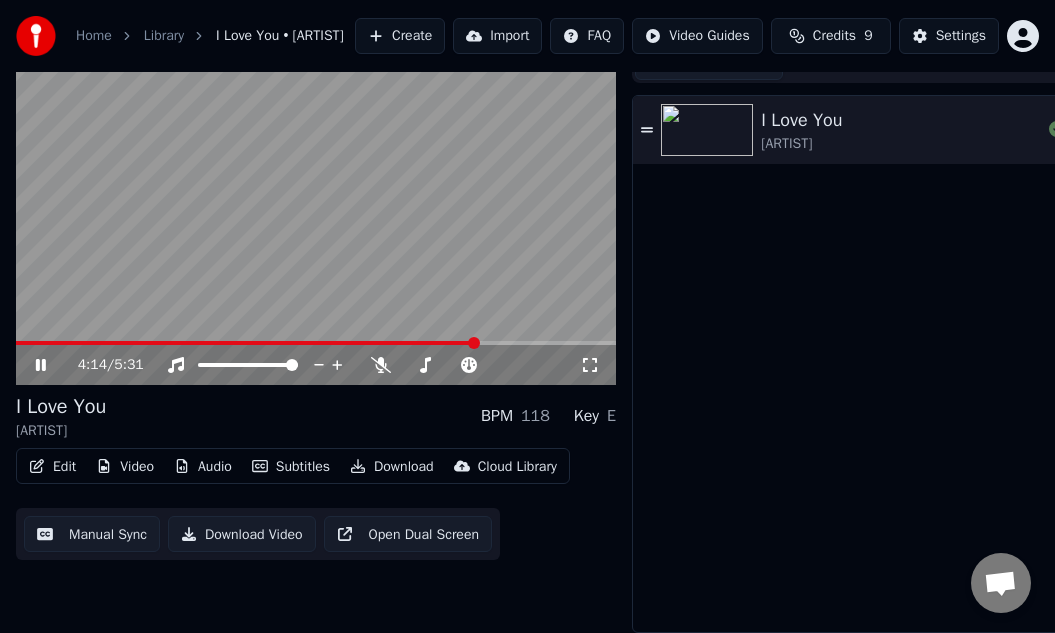 click at bounding box center [246, 343] 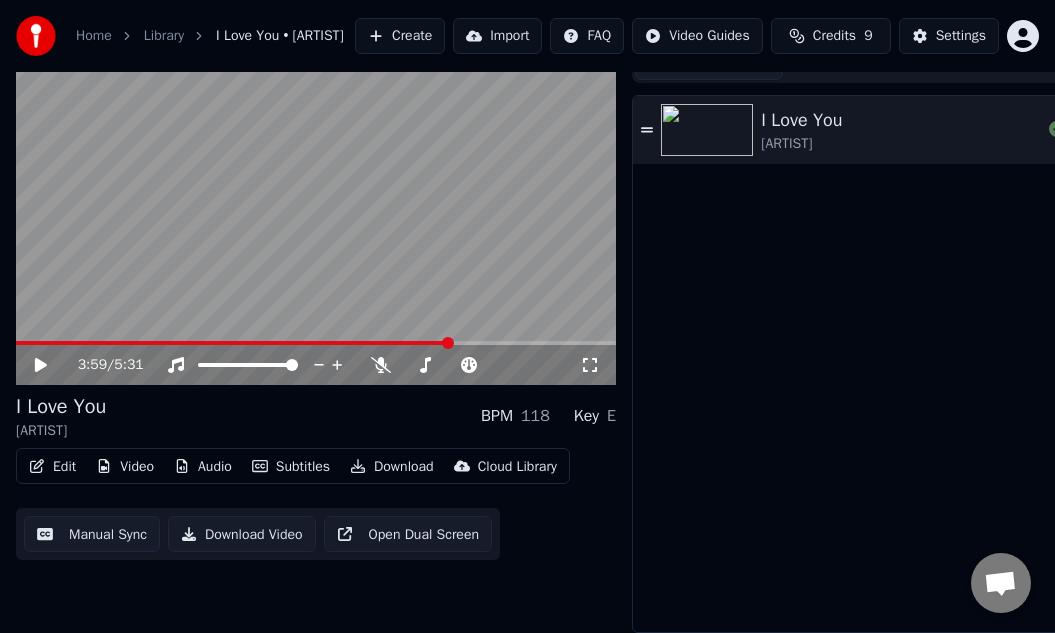 click at bounding box center (316, 216) 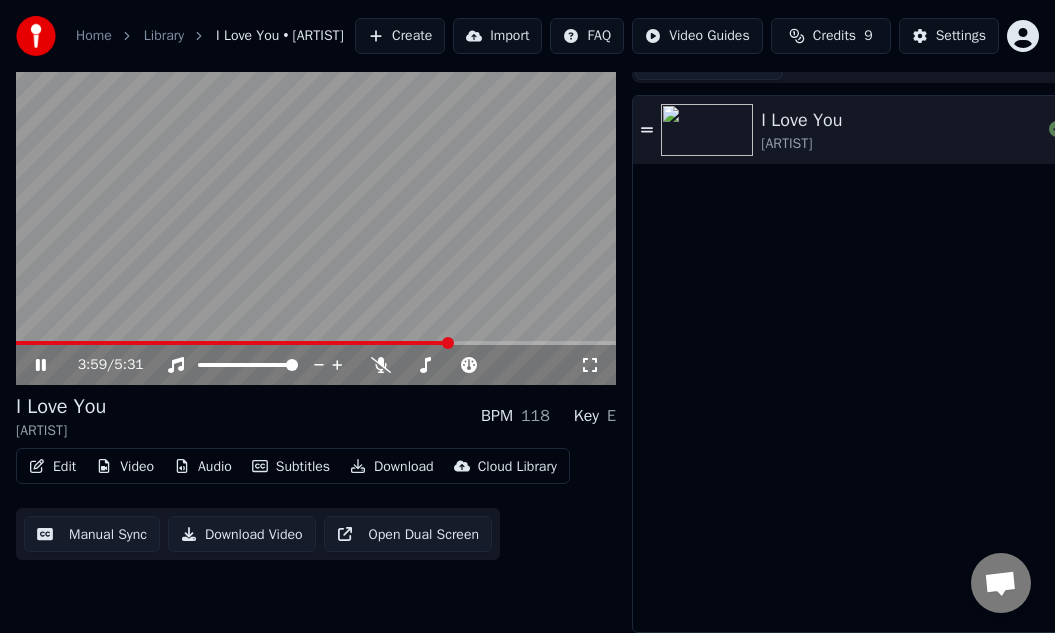 click at bounding box center (233, 343) 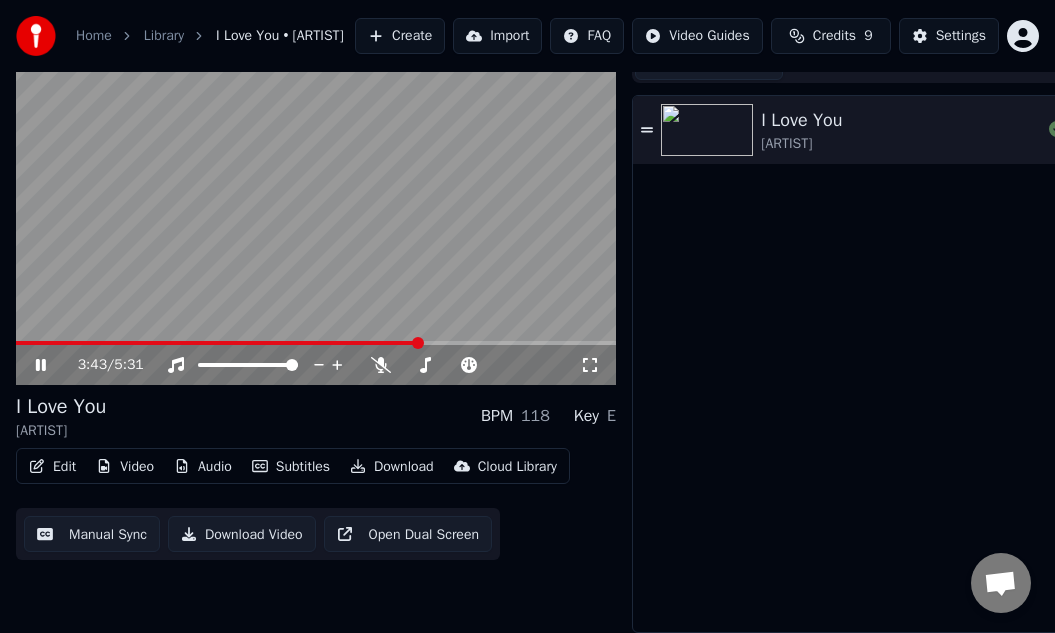 click at bounding box center (218, 343) 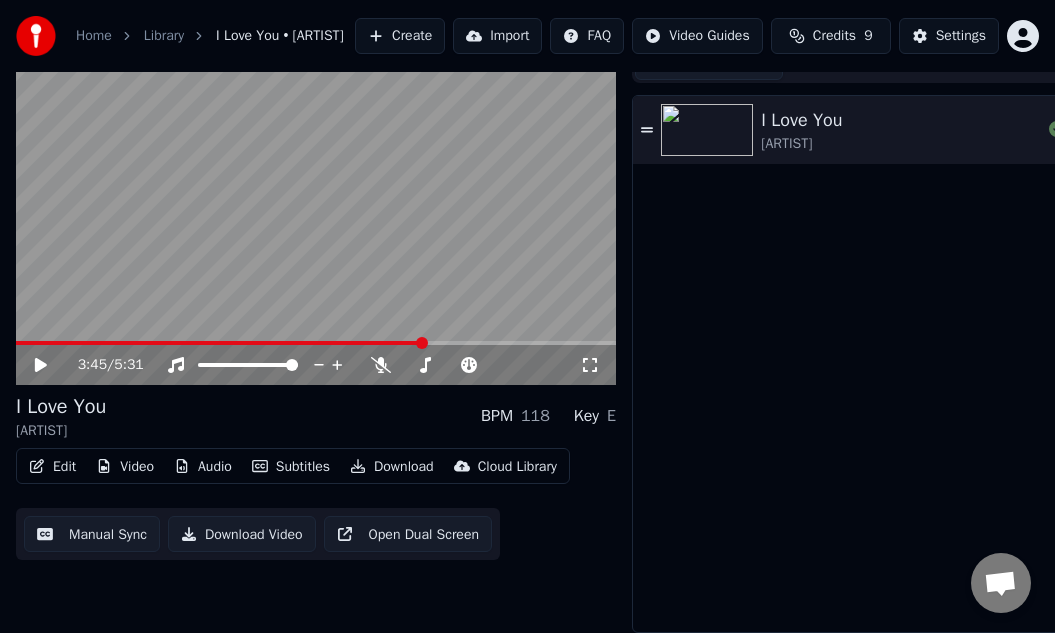 click 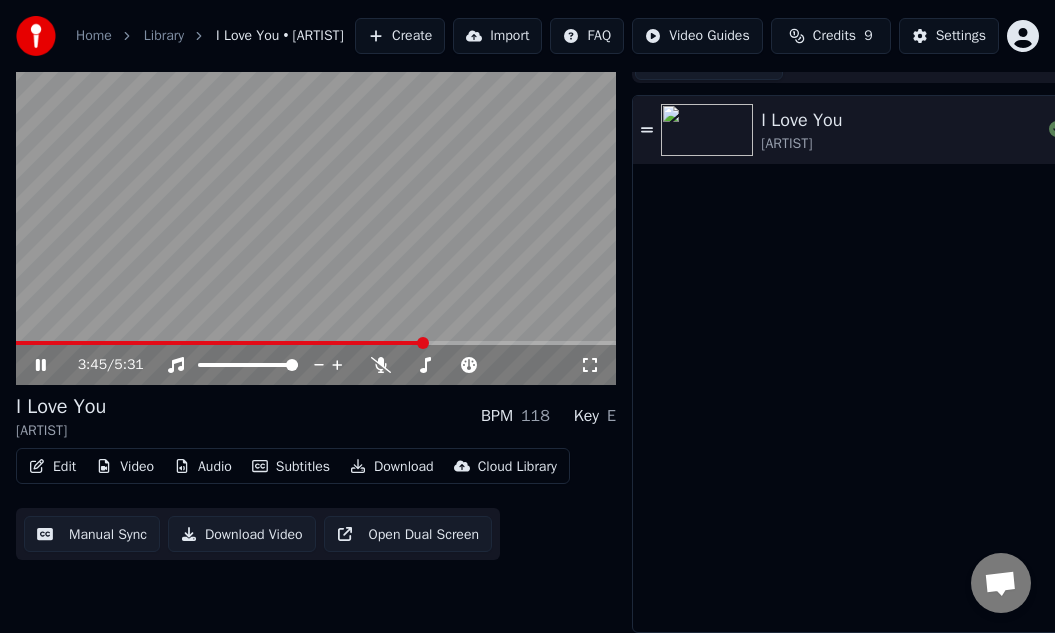 click 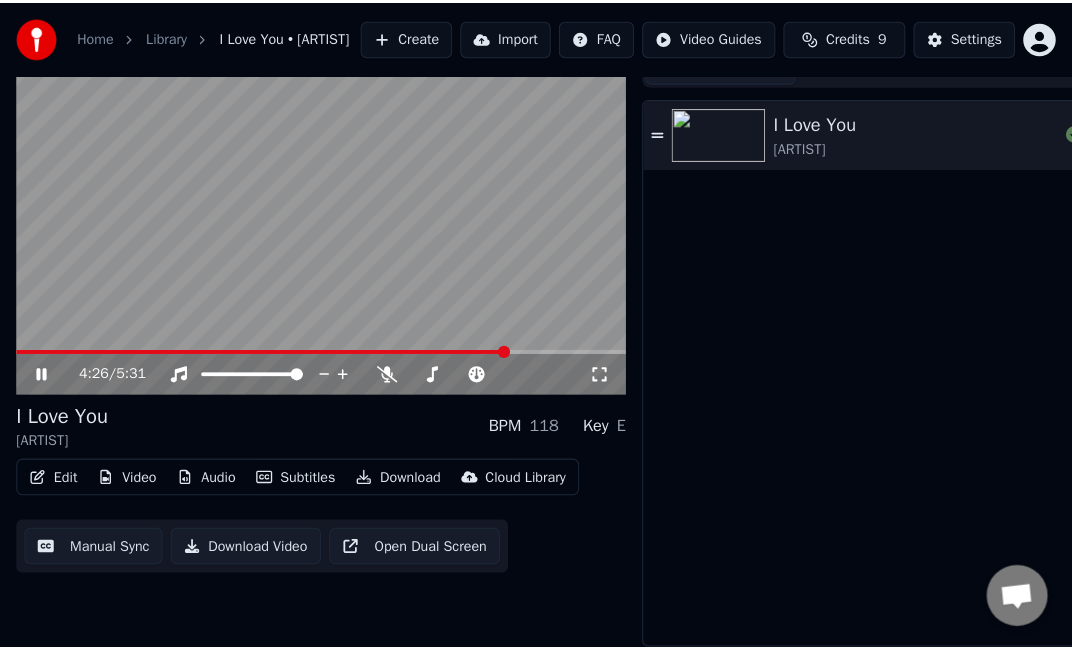 scroll, scrollTop: 0, scrollLeft: 0, axis: both 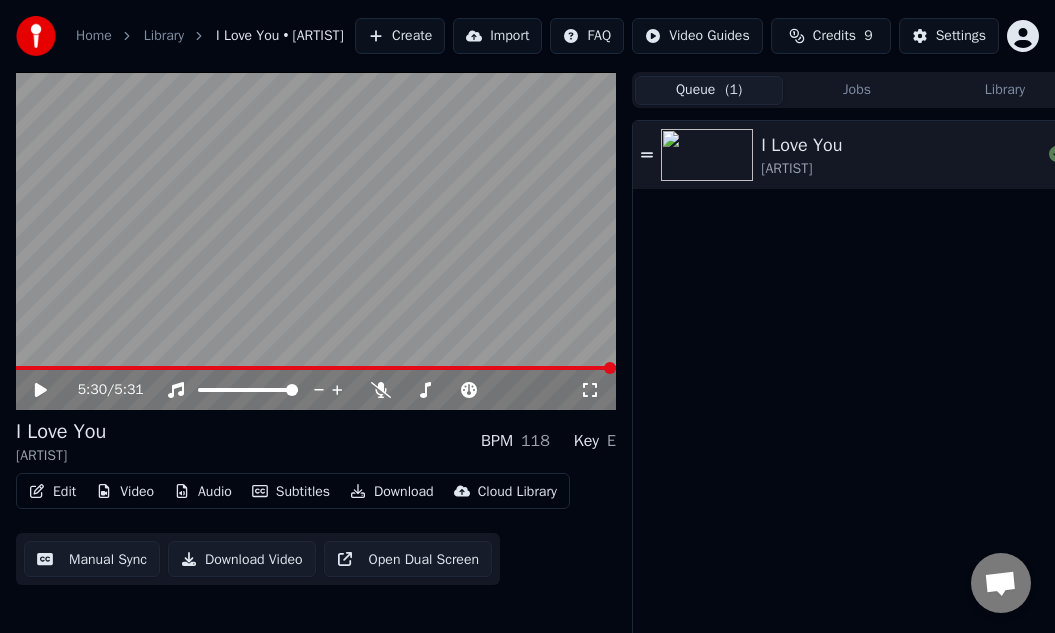 click on "Create" at bounding box center (400, 36) 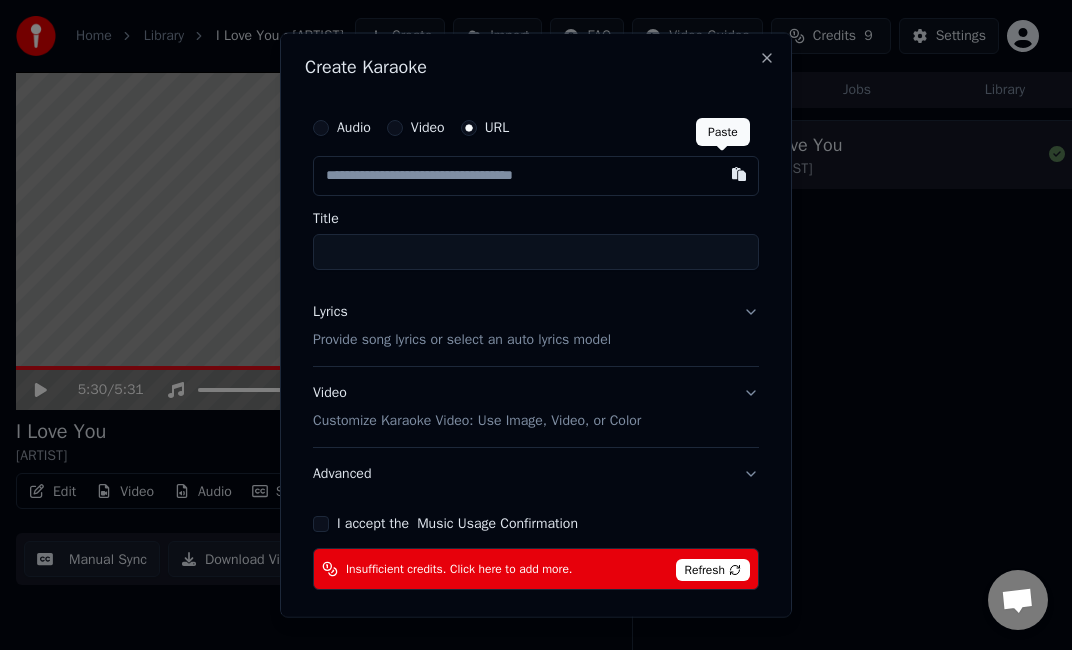 click at bounding box center [739, 174] 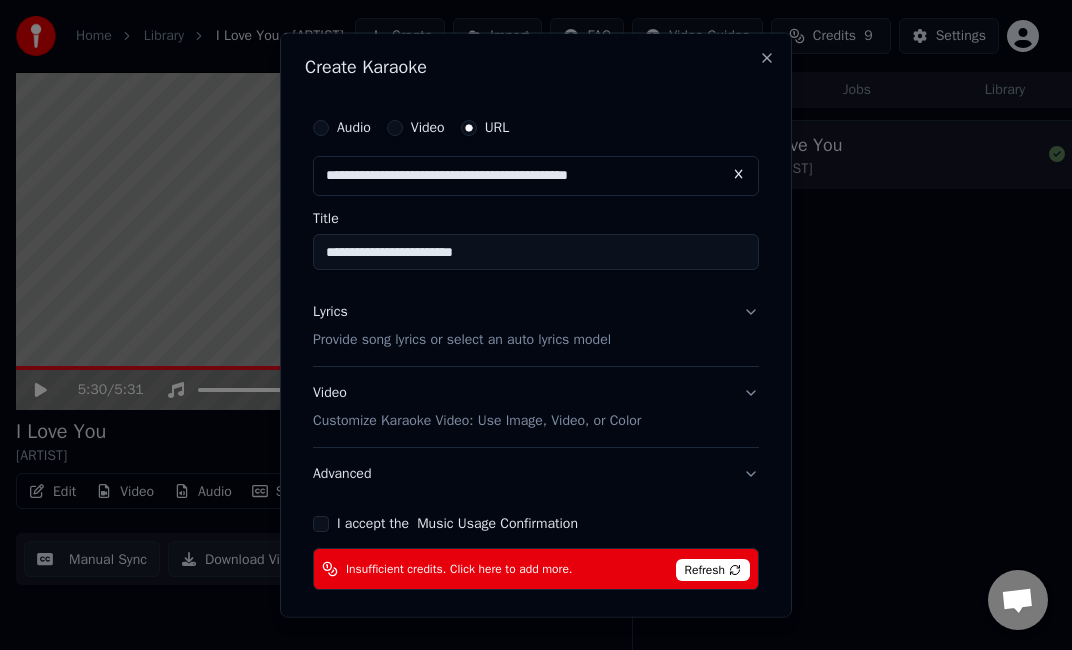 type on "**********" 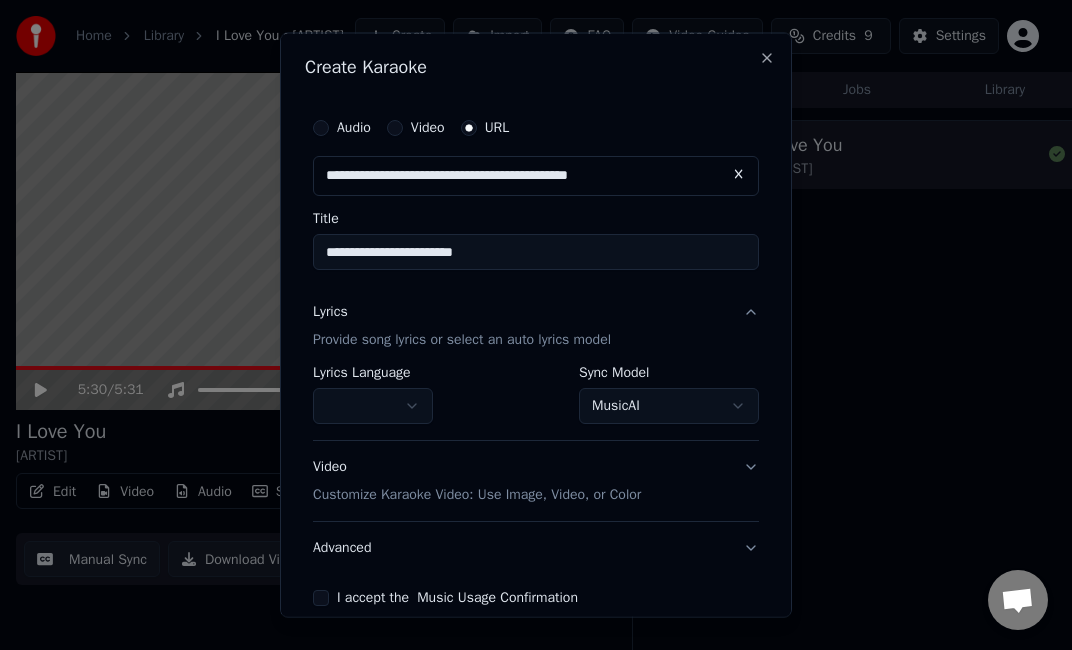 click on "MusicAI" at bounding box center [669, 405] 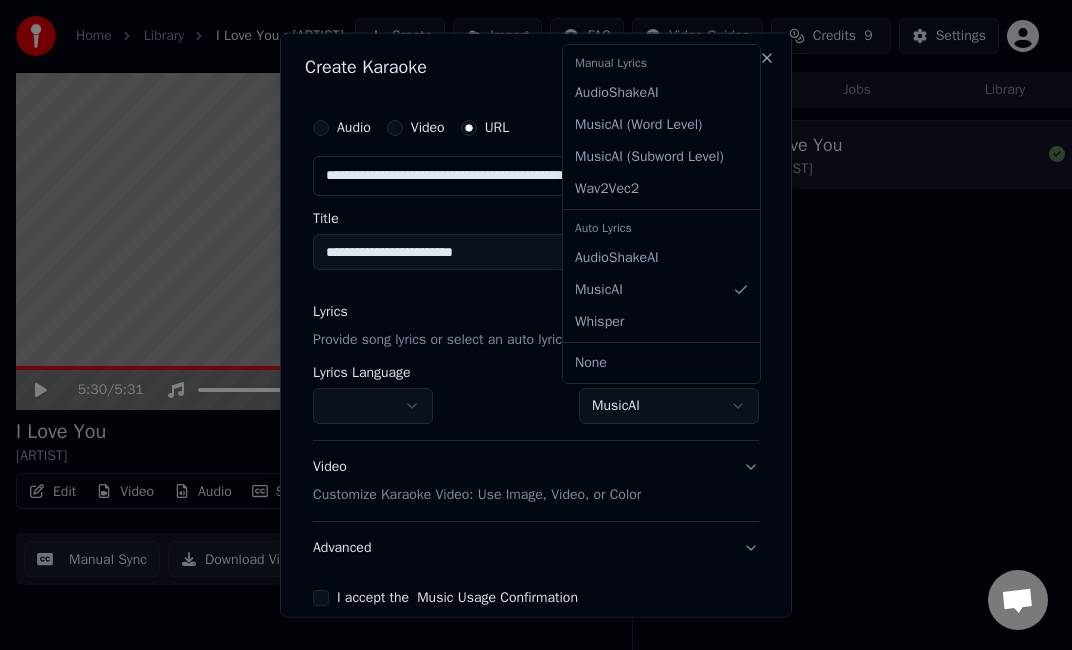 select on "**********" 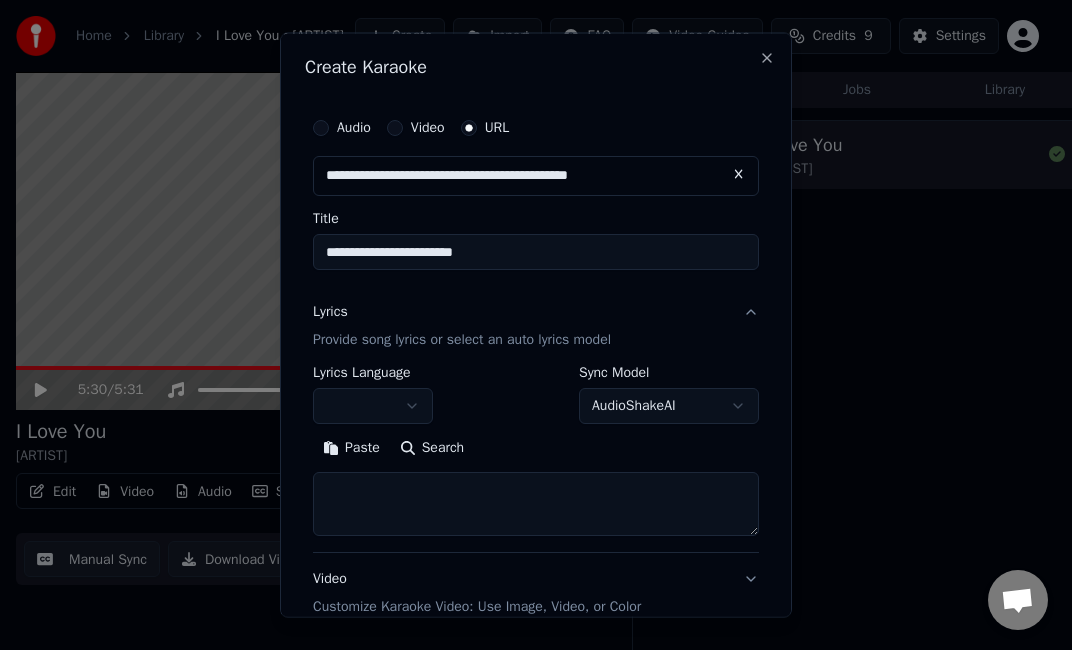 click on "Search" at bounding box center (432, 447) 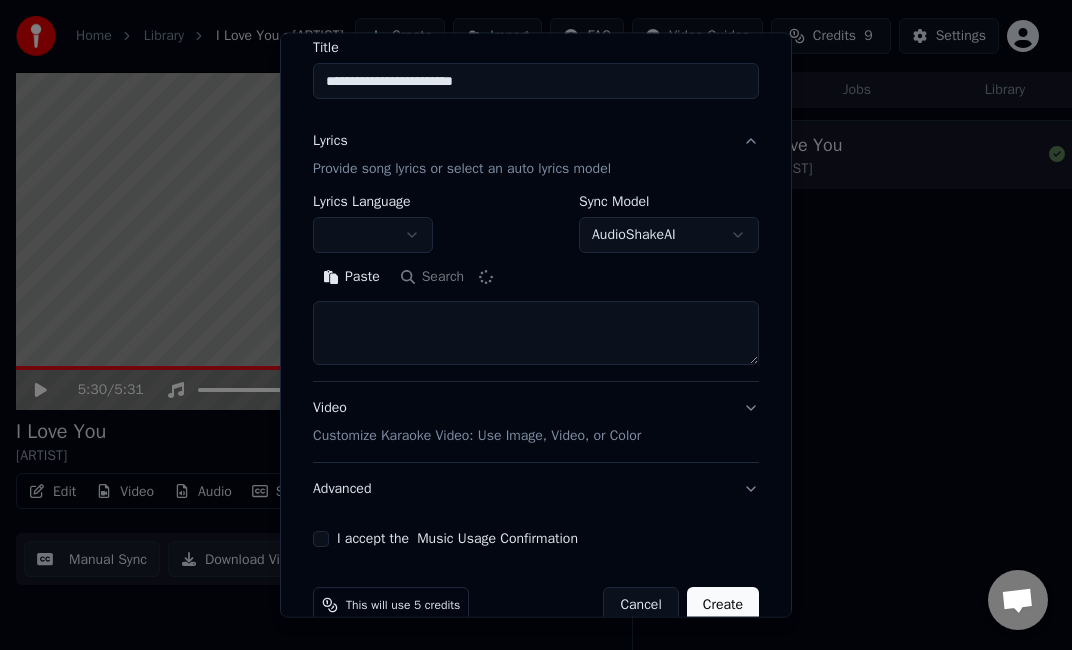 scroll, scrollTop: 209, scrollLeft: 0, axis: vertical 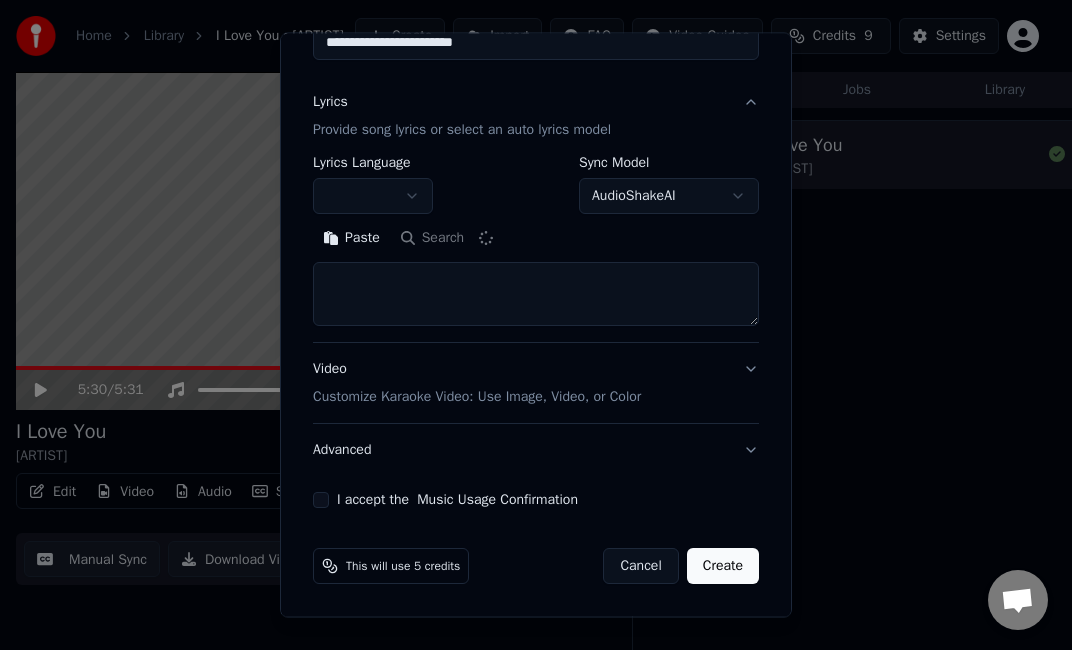 type on "**********" 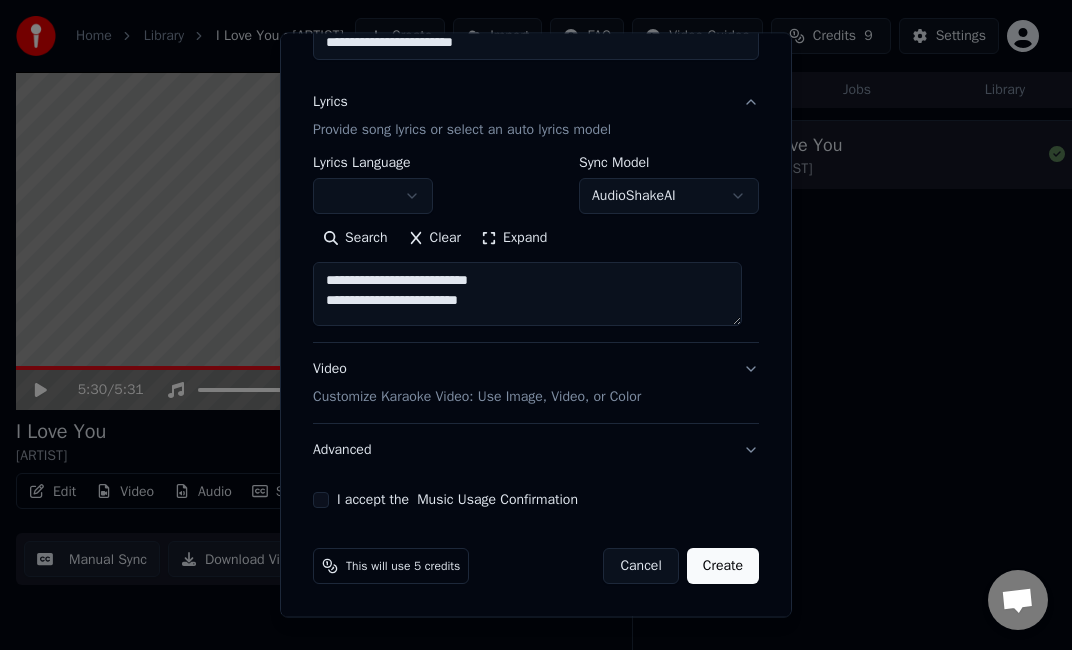 click on "Expand" at bounding box center (514, 238) 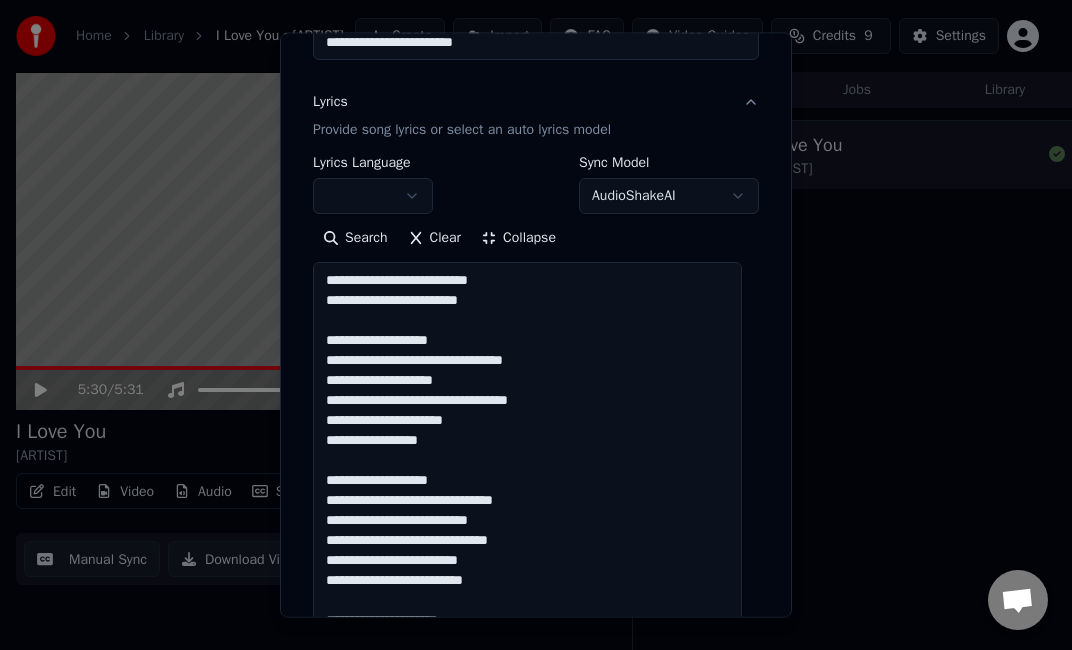 scroll, scrollTop: 2, scrollLeft: 0, axis: vertical 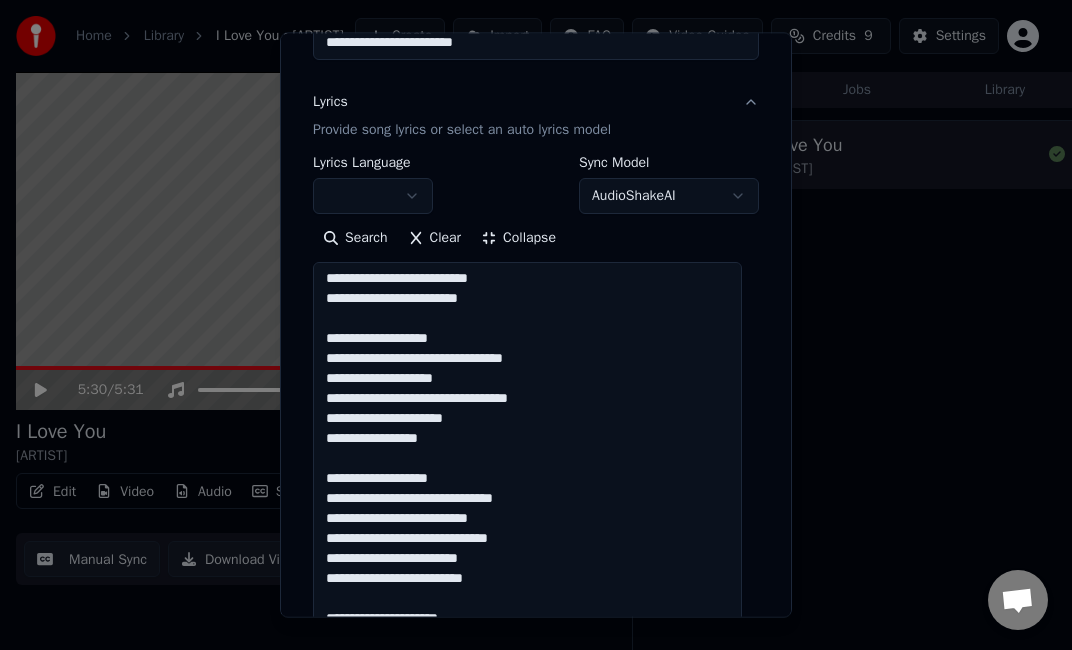 click on "Collapse" at bounding box center [518, 238] 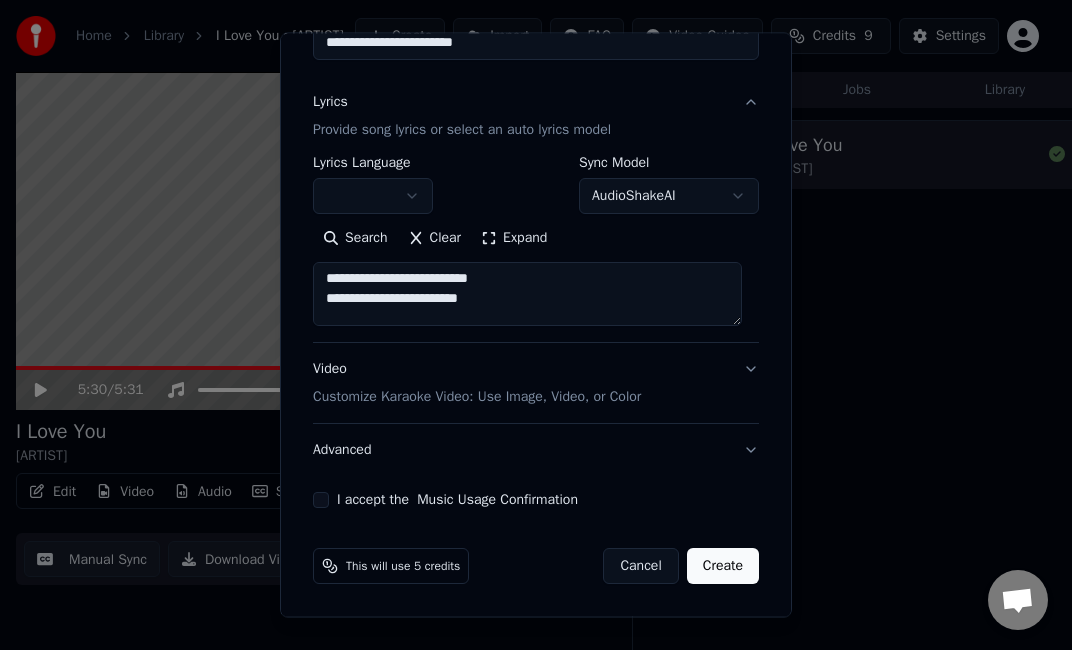 scroll, scrollTop: 202, scrollLeft: 0, axis: vertical 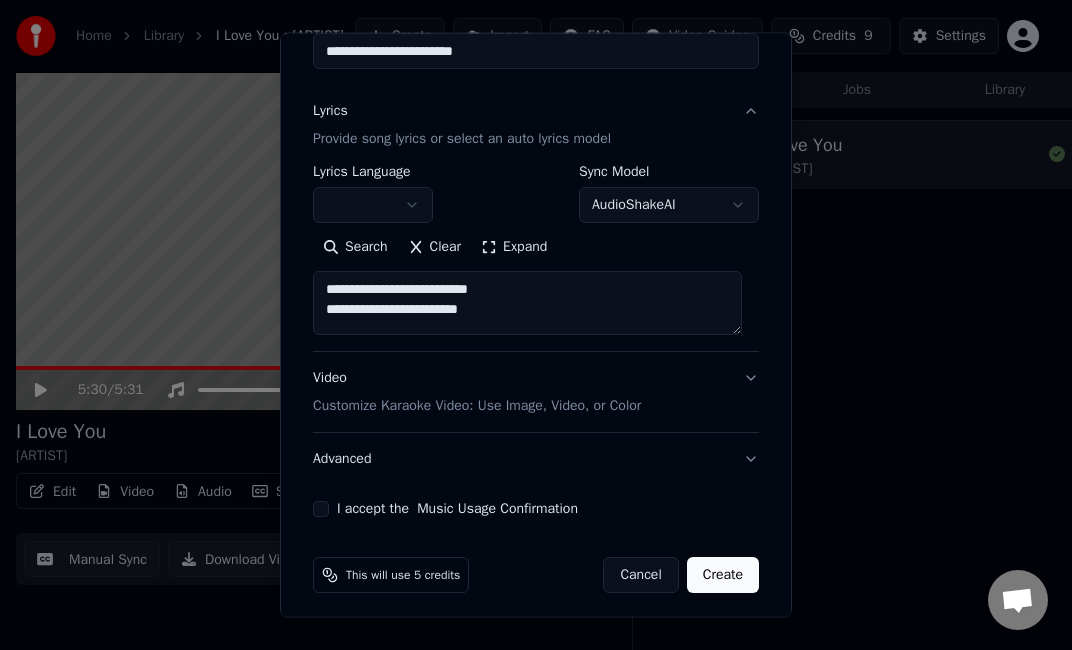 click on "Customize Karaoke Video: Use Image, Video, or Color" at bounding box center (477, 406) 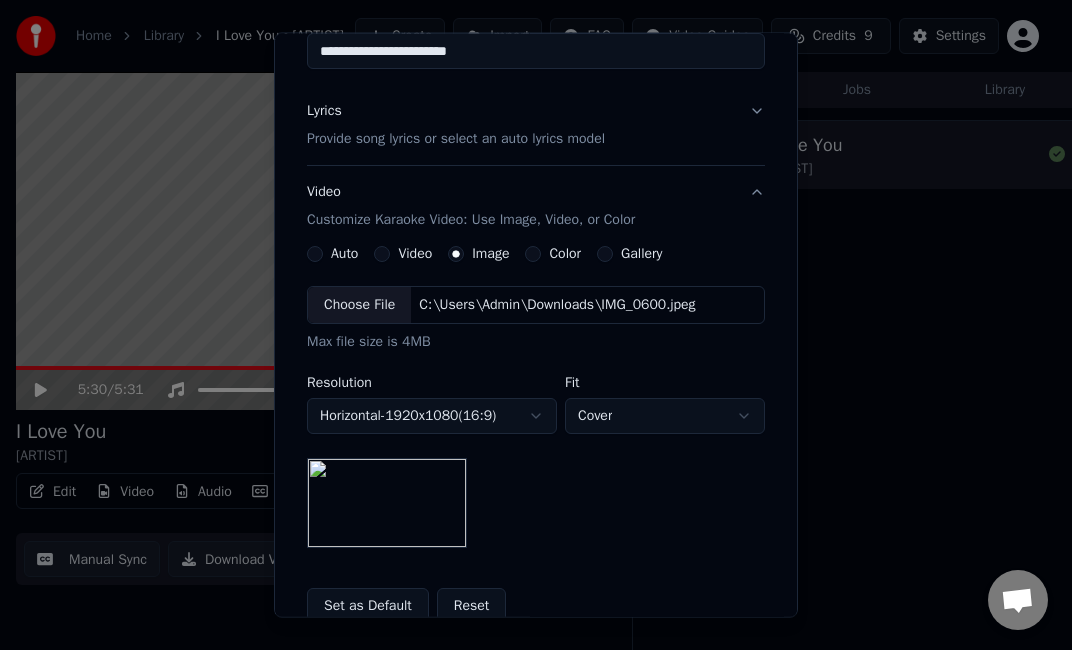 click at bounding box center (387, 503) 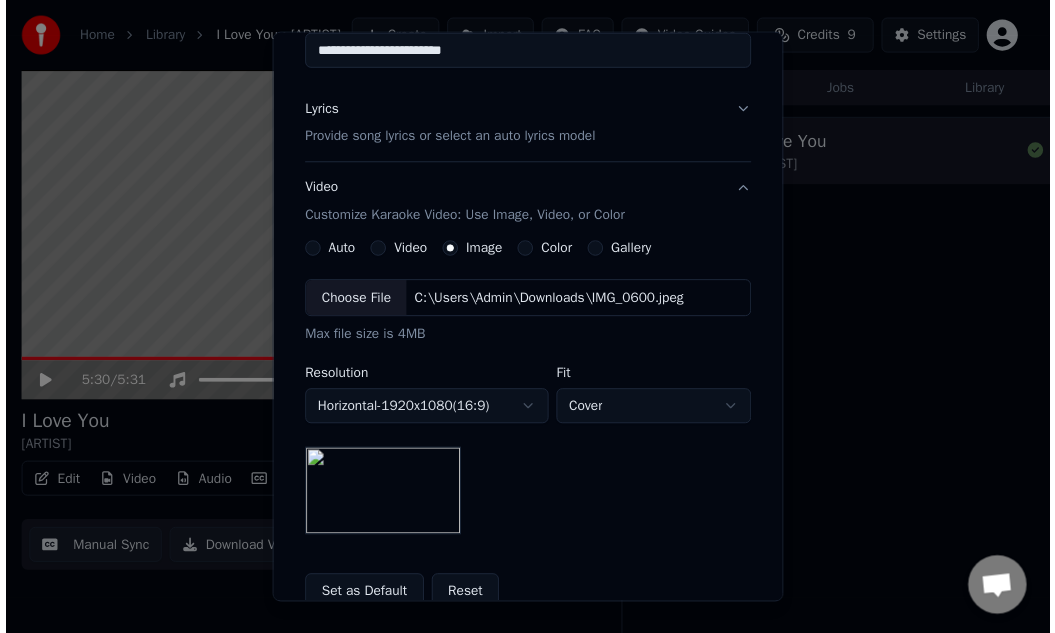 scroll, scrollTop: 417, scrollLeft: 0, axis: vertical 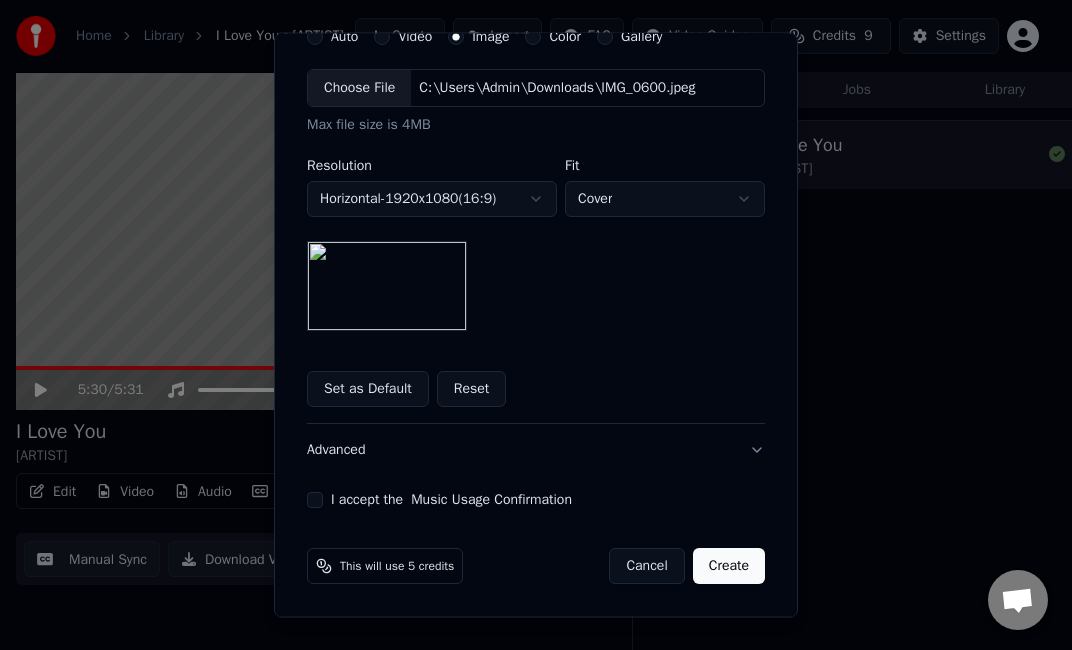 click on "I accept the   Music Usage Confirmation" at bounding box center [315, 500] 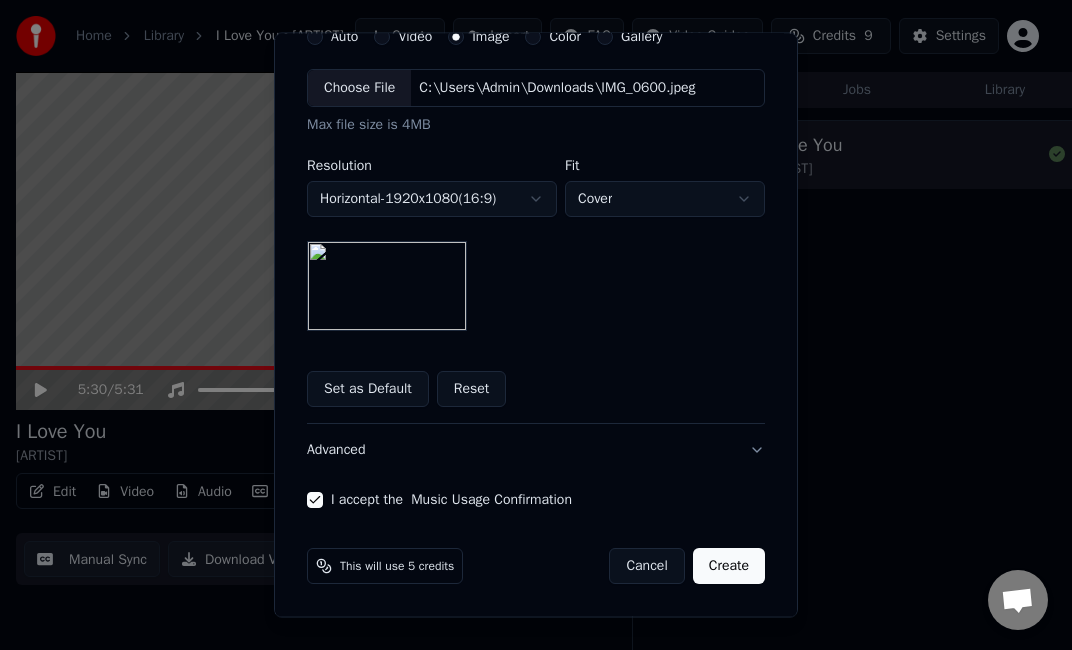 click on "Create" at bounding box center (729, 566) 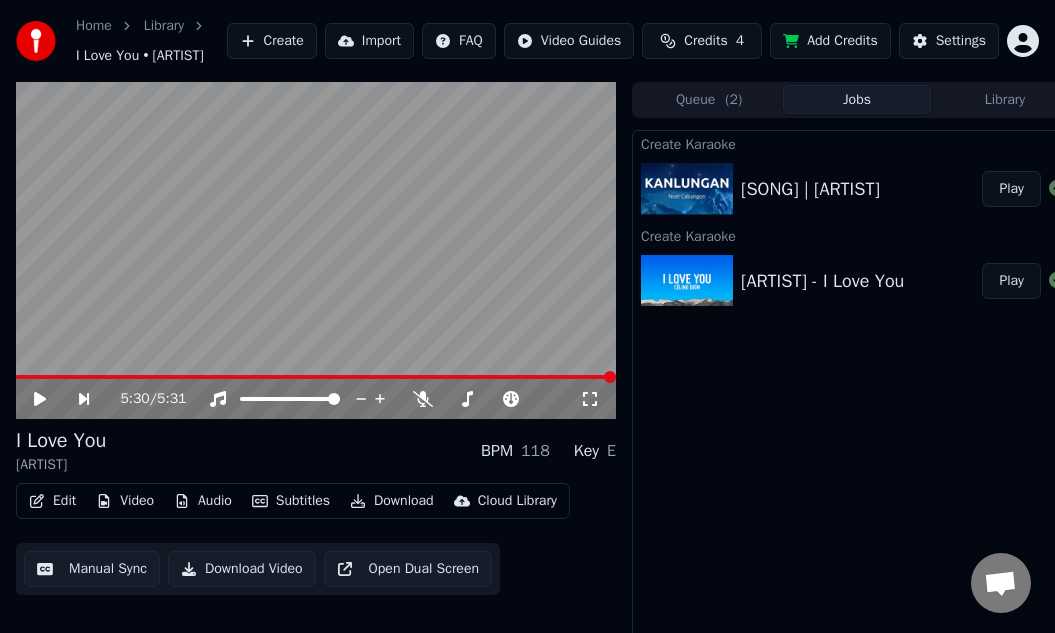 click on "[SONG] | [ARTIST] Play" at bounding box center (857, 189) 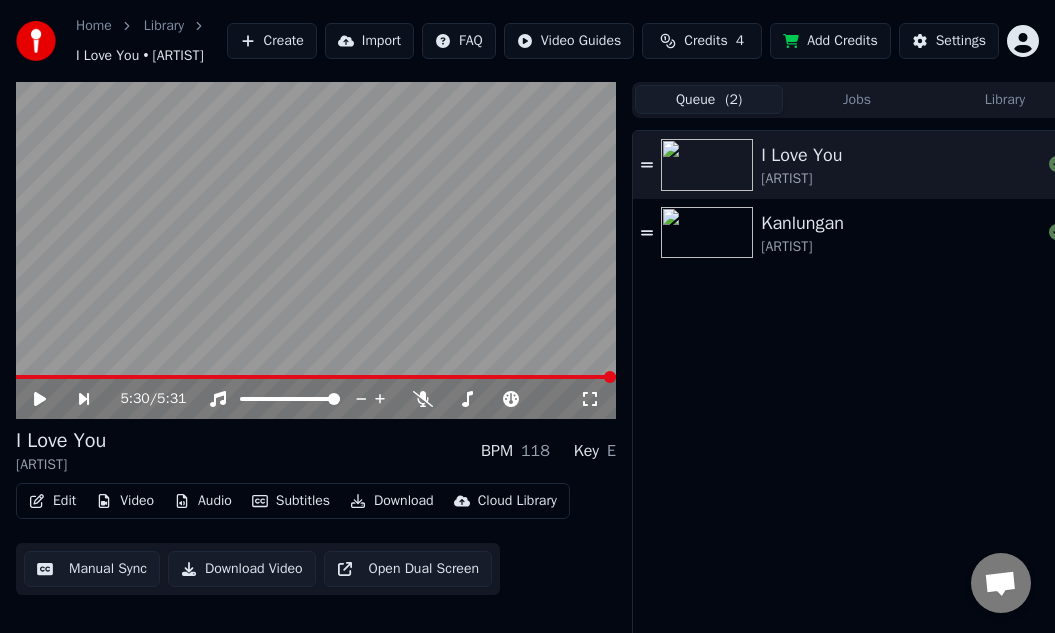 click at bounding box center (707, 233) 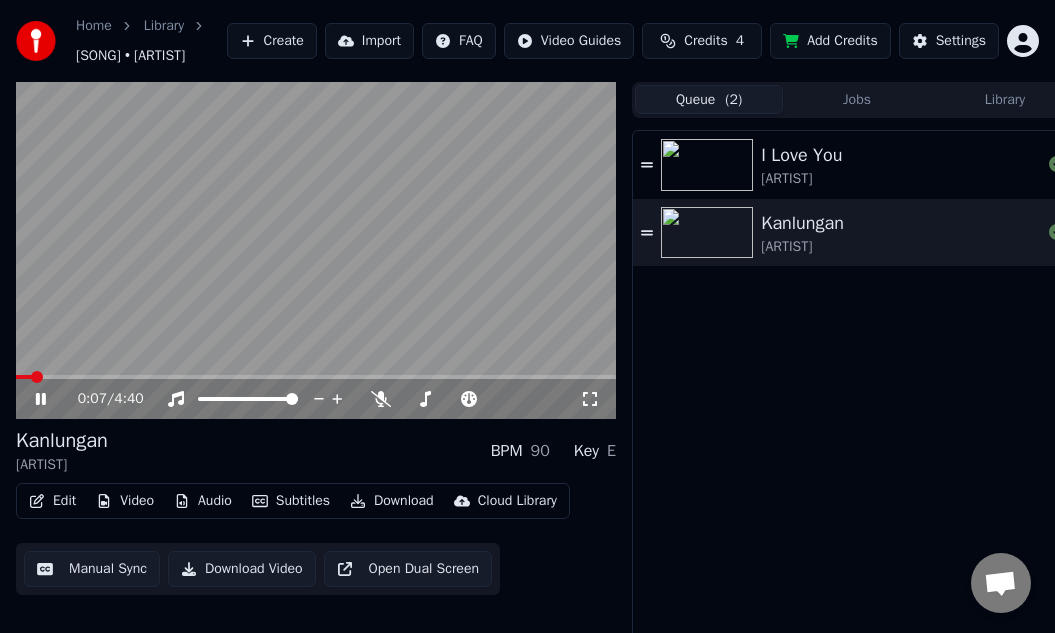 click at bounding box center (316, 251) 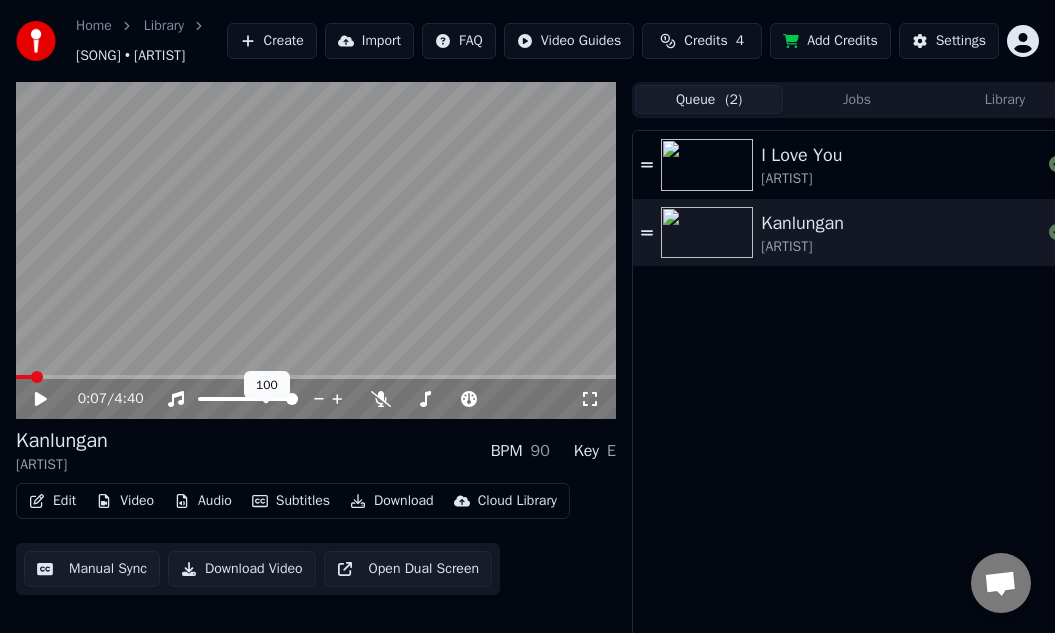 click 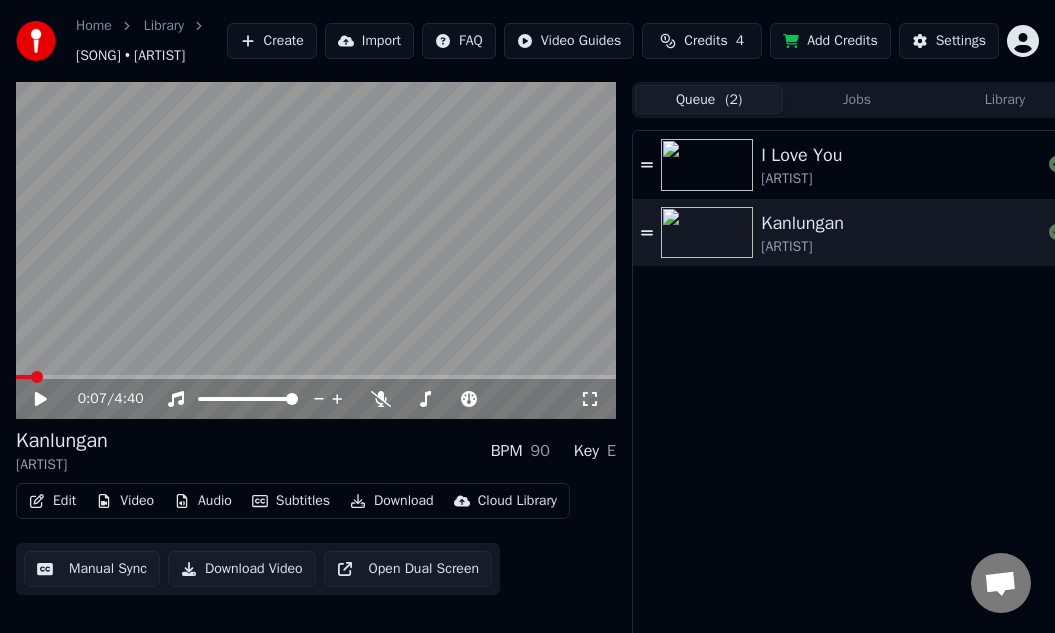 click 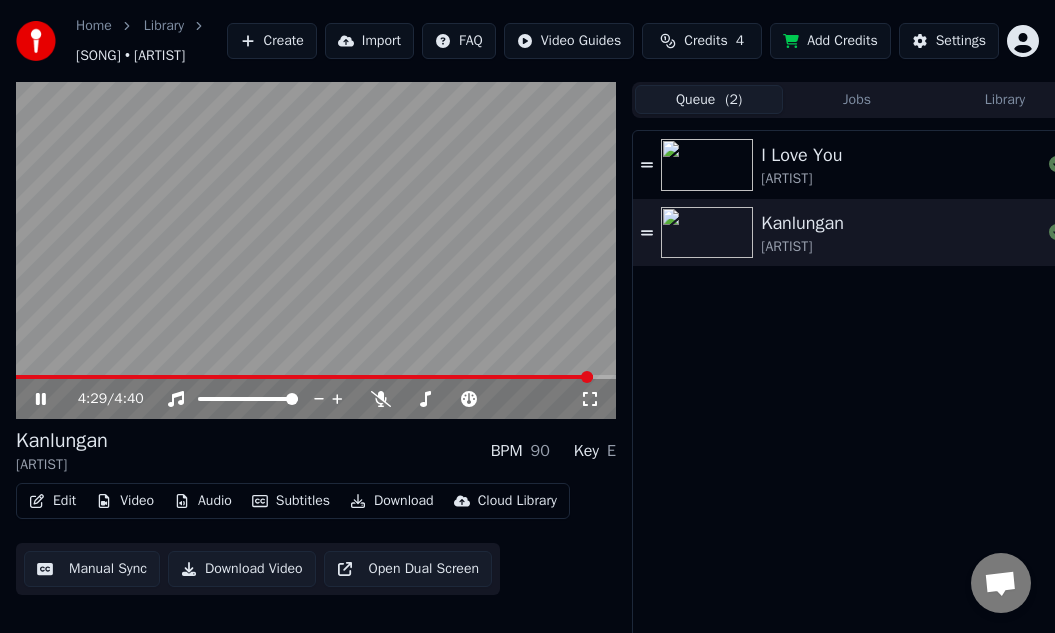 scroll, scrollTop: 0, scrollLeft: 27, axis: horizontal 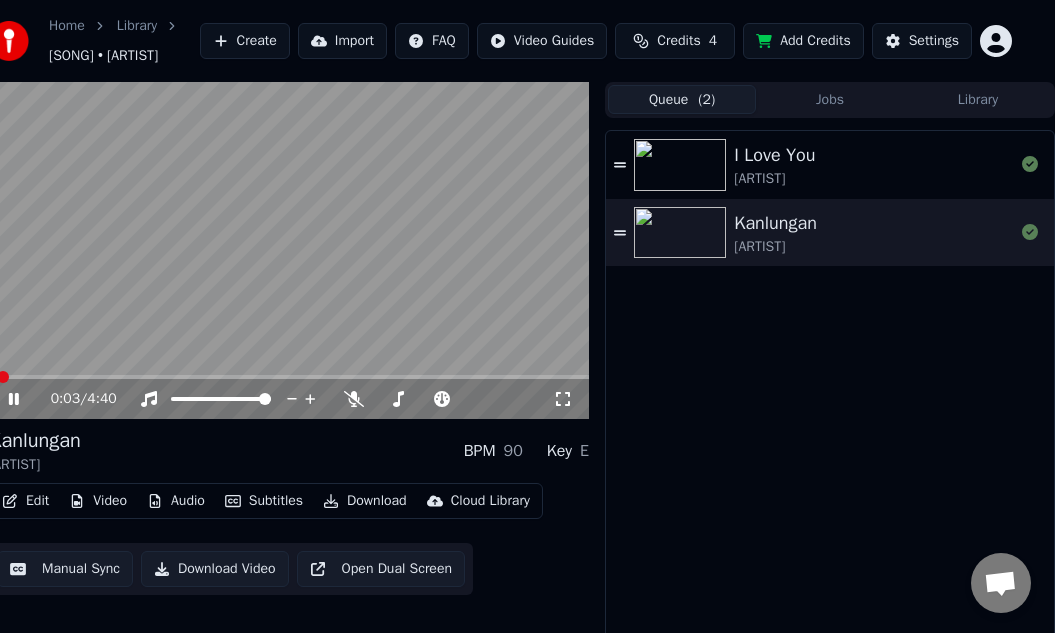 click at bounding box center [289, 251] 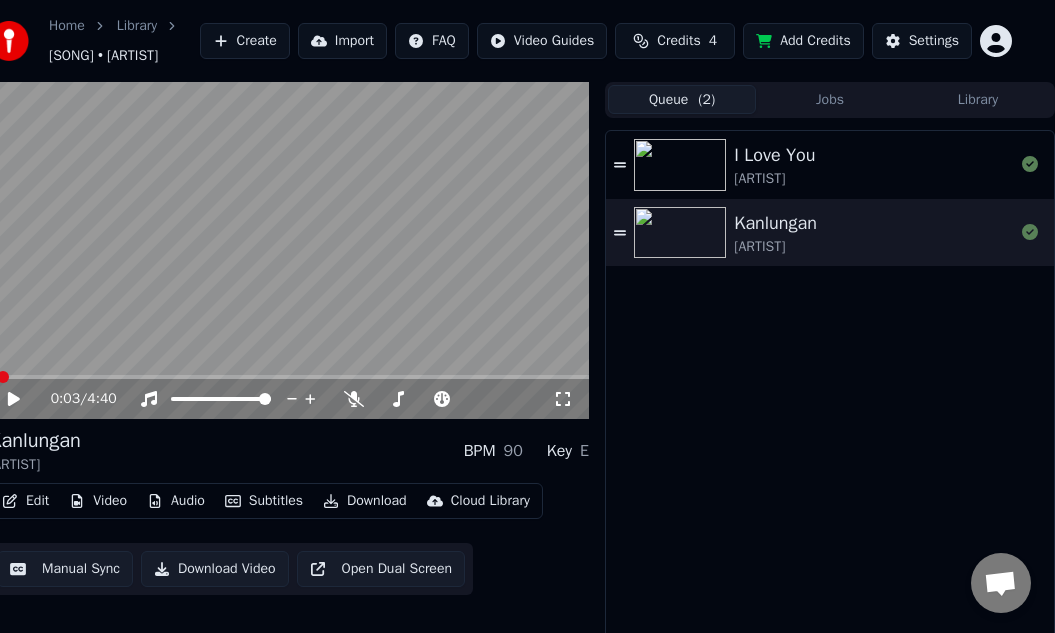 click on "Download Video" at bounding box center [215, 569] 